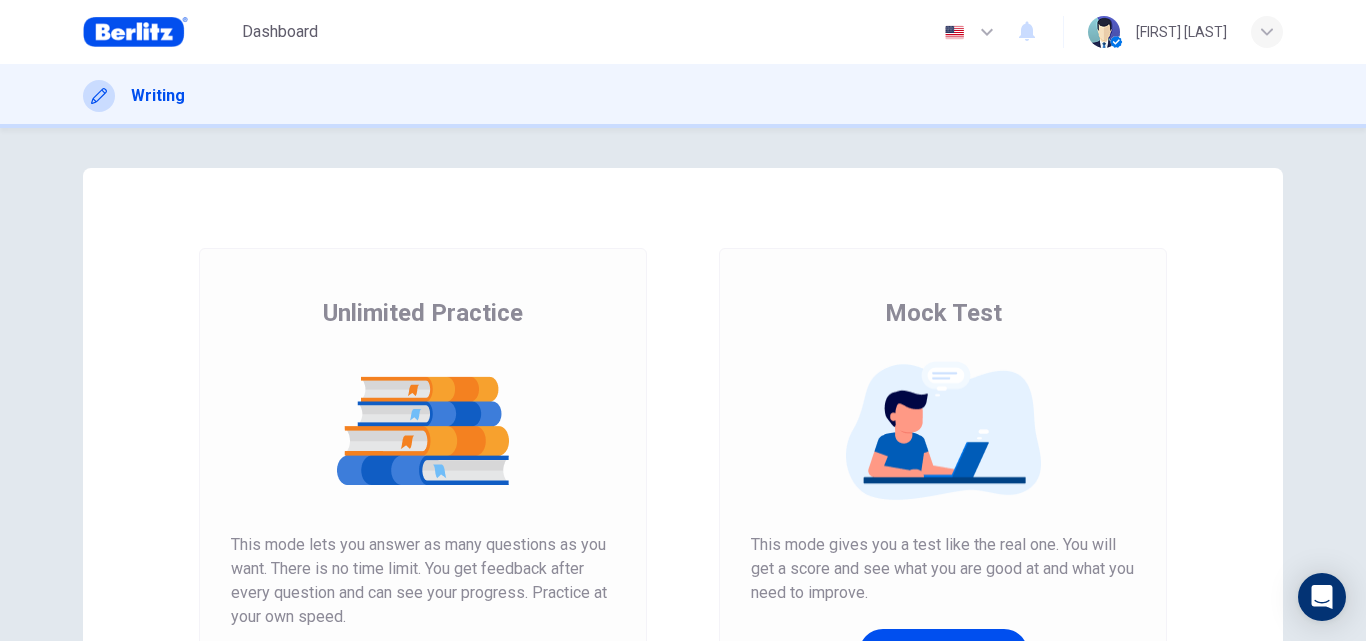 scroll, scrollTop: 0, scrollLeft: 0, axis: both 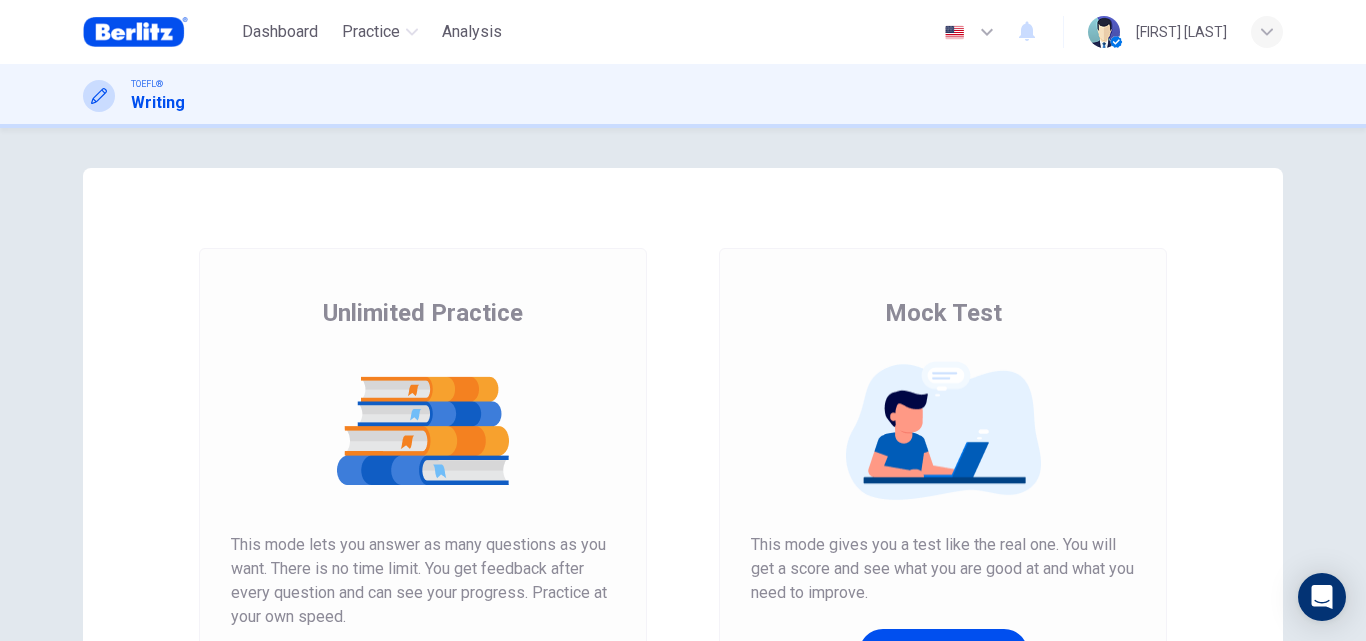 drag, startPoint x: 321, startPoint y: 11, endPoint x: 336, endPoint y: -3, distance: 20.518284 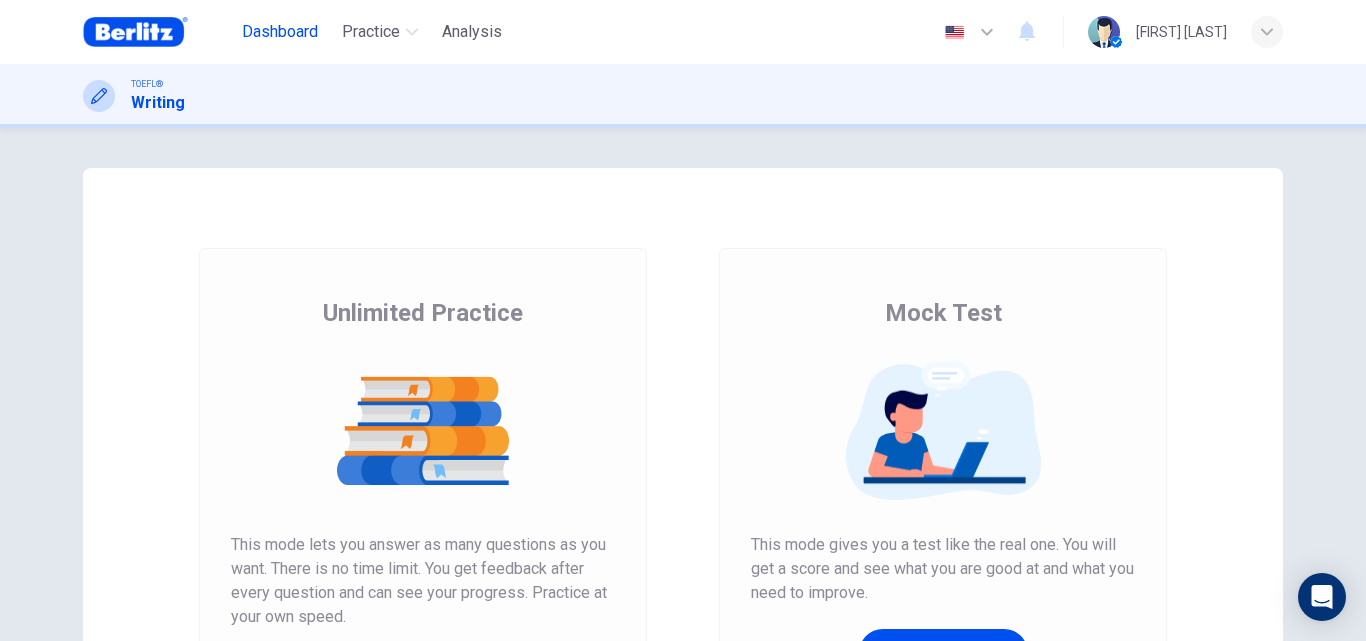 click on "Dashboard" at bounding box center (280, 32) 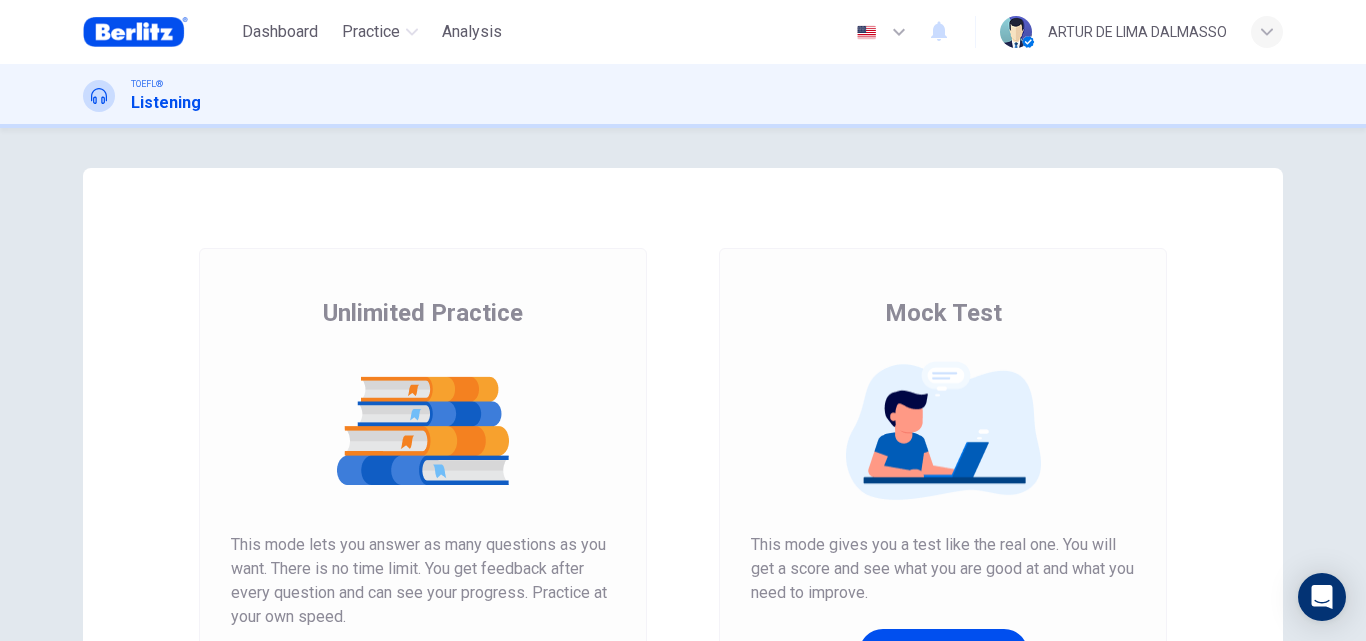 scroll, scrollTop: 0, scrollLeft: 0, axis: both 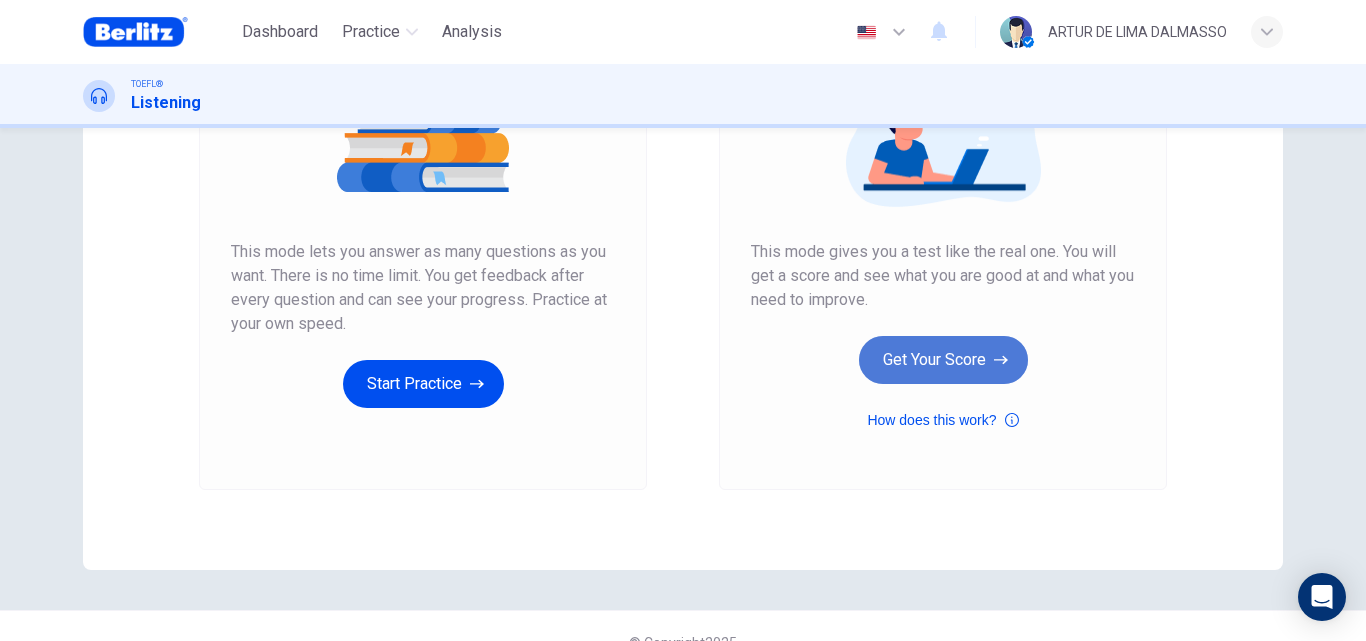 click on "Get Your Score" at bounding box center (943, 360) 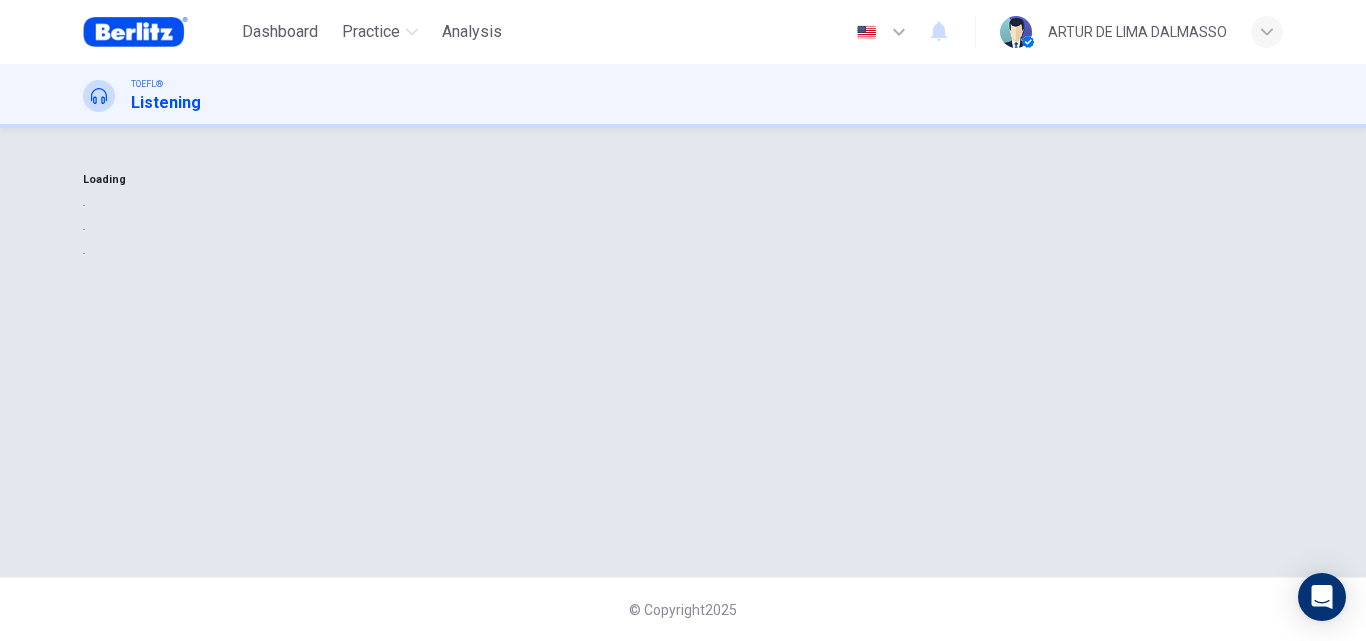 scroll, scrollTop: 0, scrollLeft: 0, axis: both 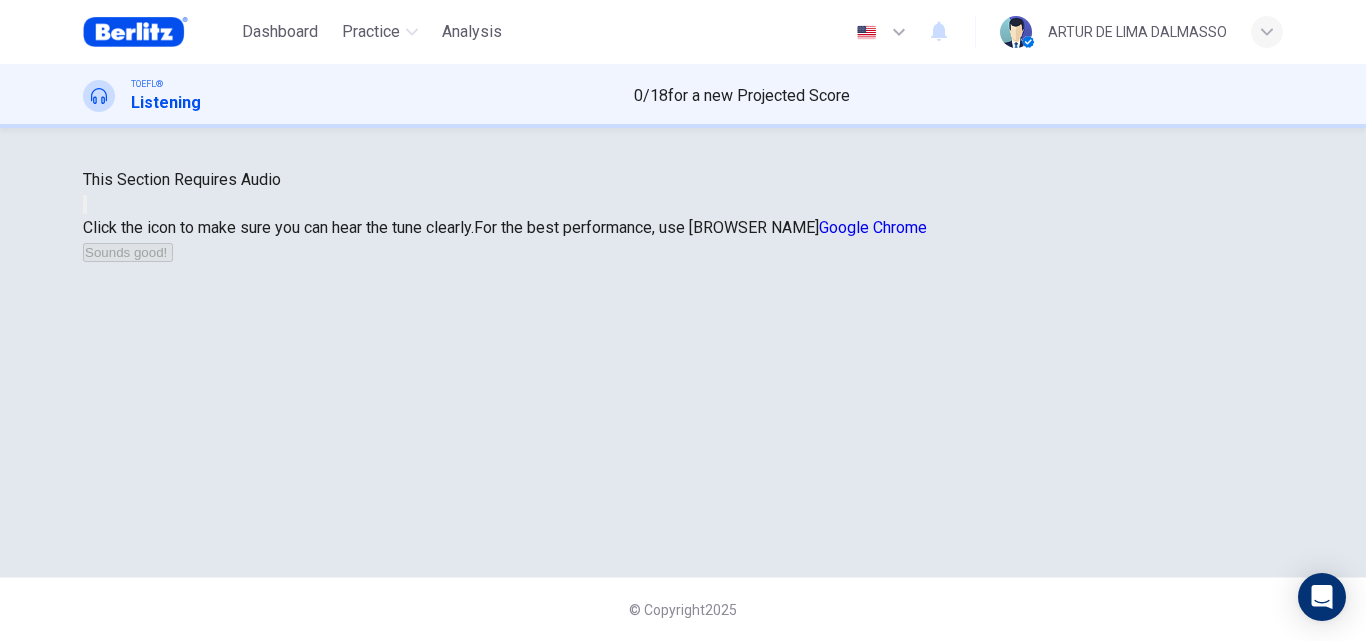 click at bounding box center (85, 204) 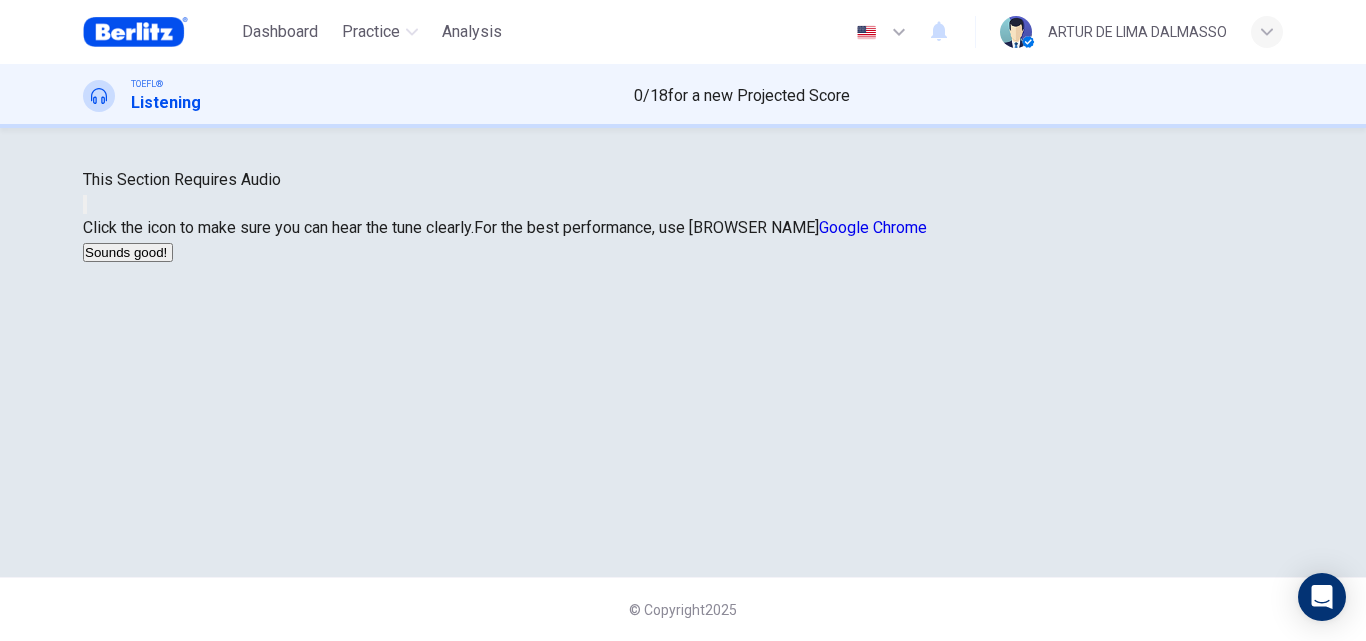 click at bounding box center (85, 204) 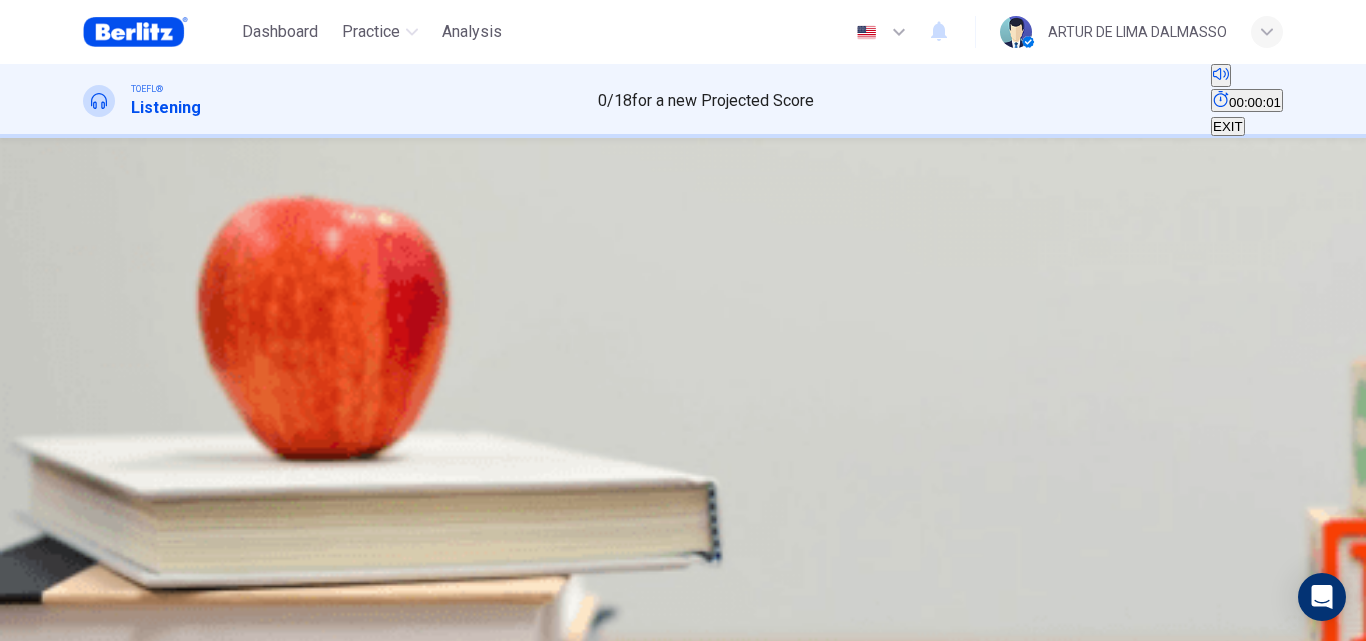 scroll, scrollTop: 0, scrollLeft: 0, axis: both 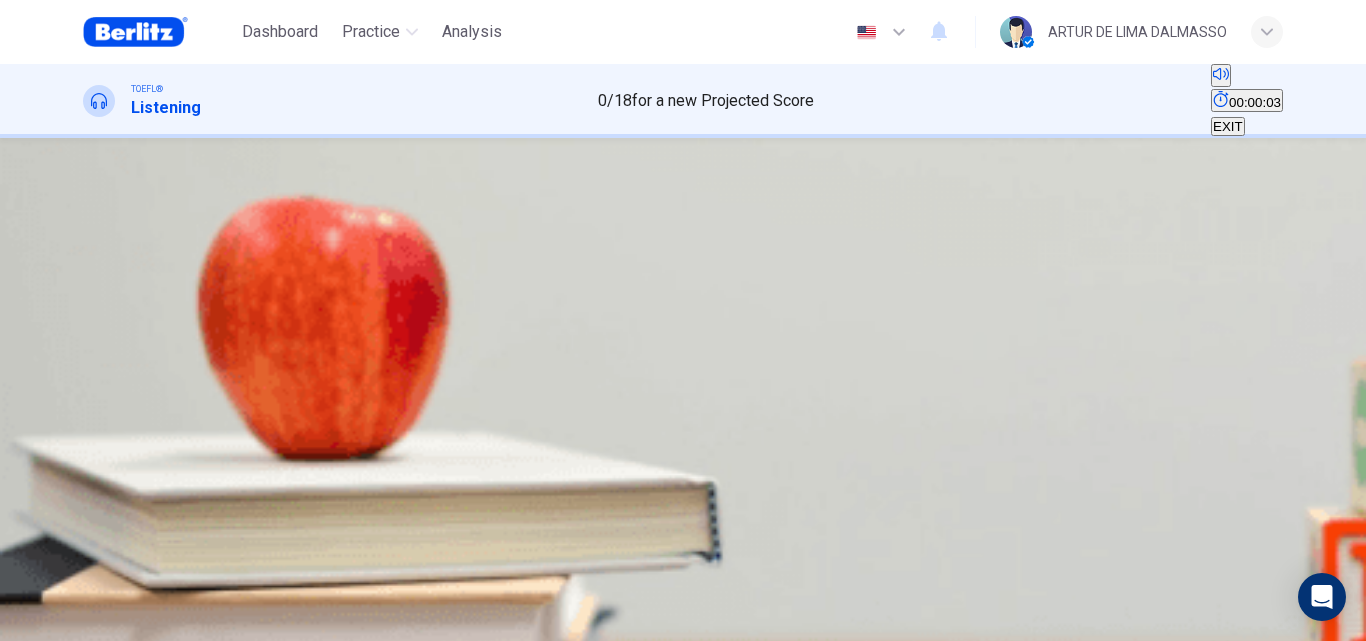 click at bounding box center [85, 322] 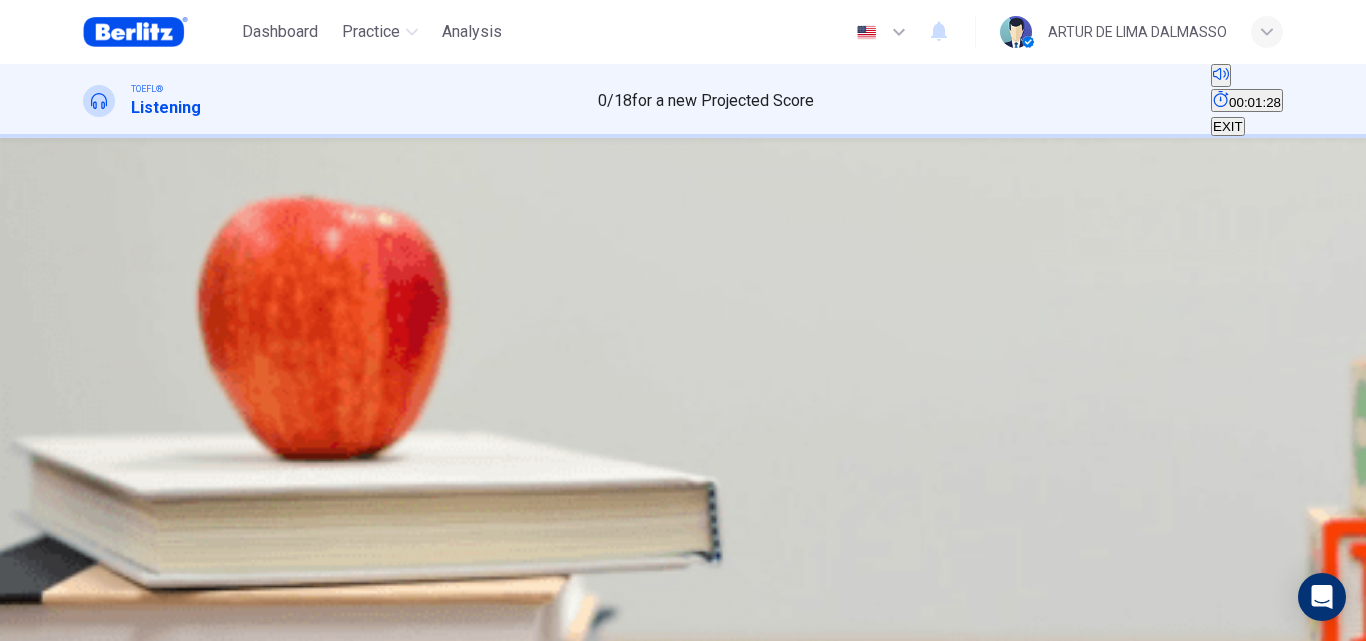 click at bounding box center [85, 322] 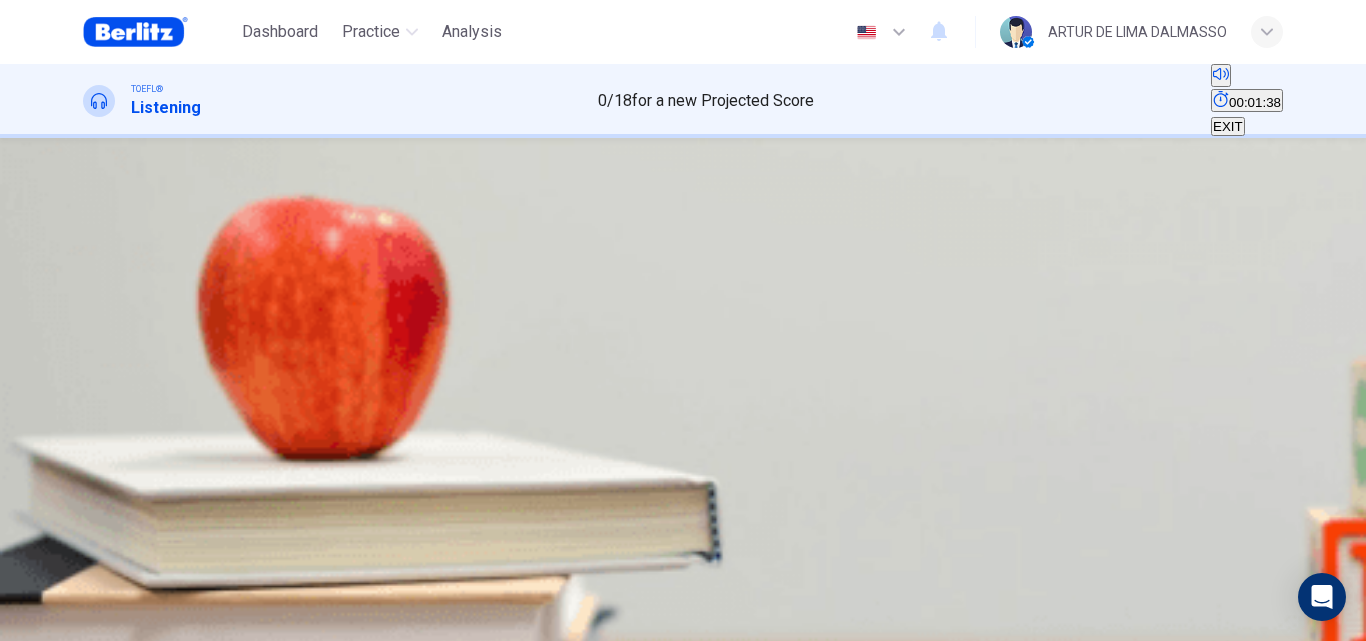 click on "02m 11s" at bounding box center [683, 361] 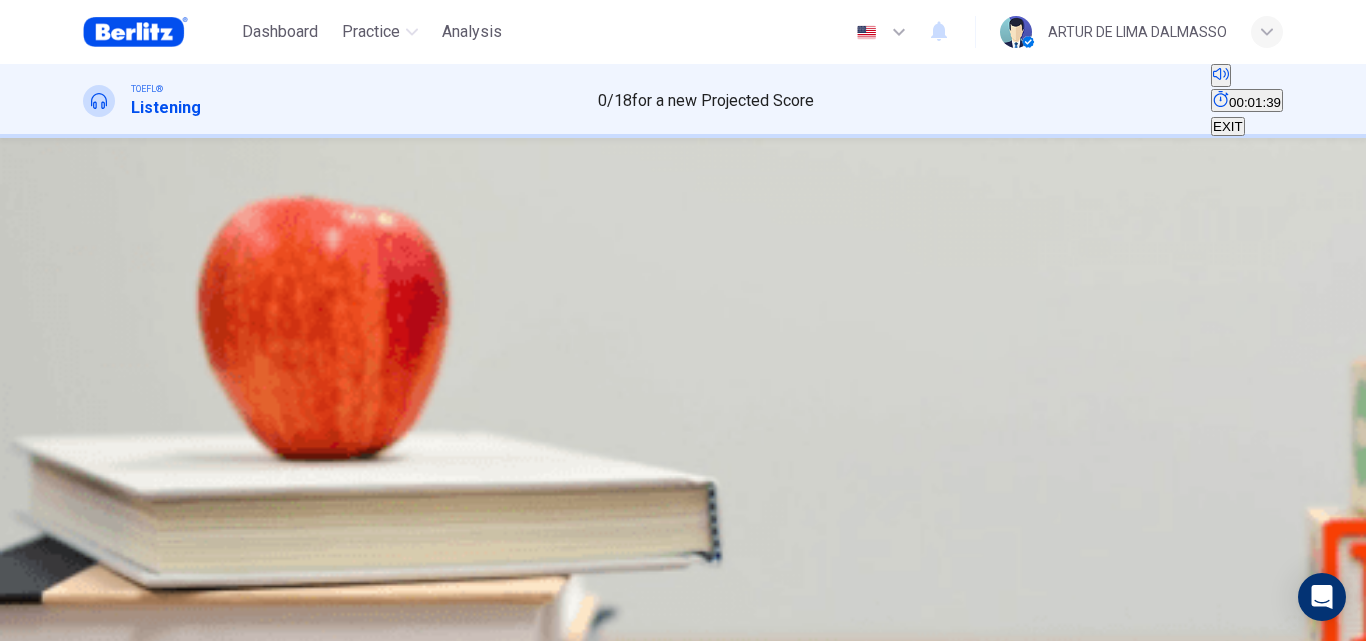 click at bounding box center (85, 322) 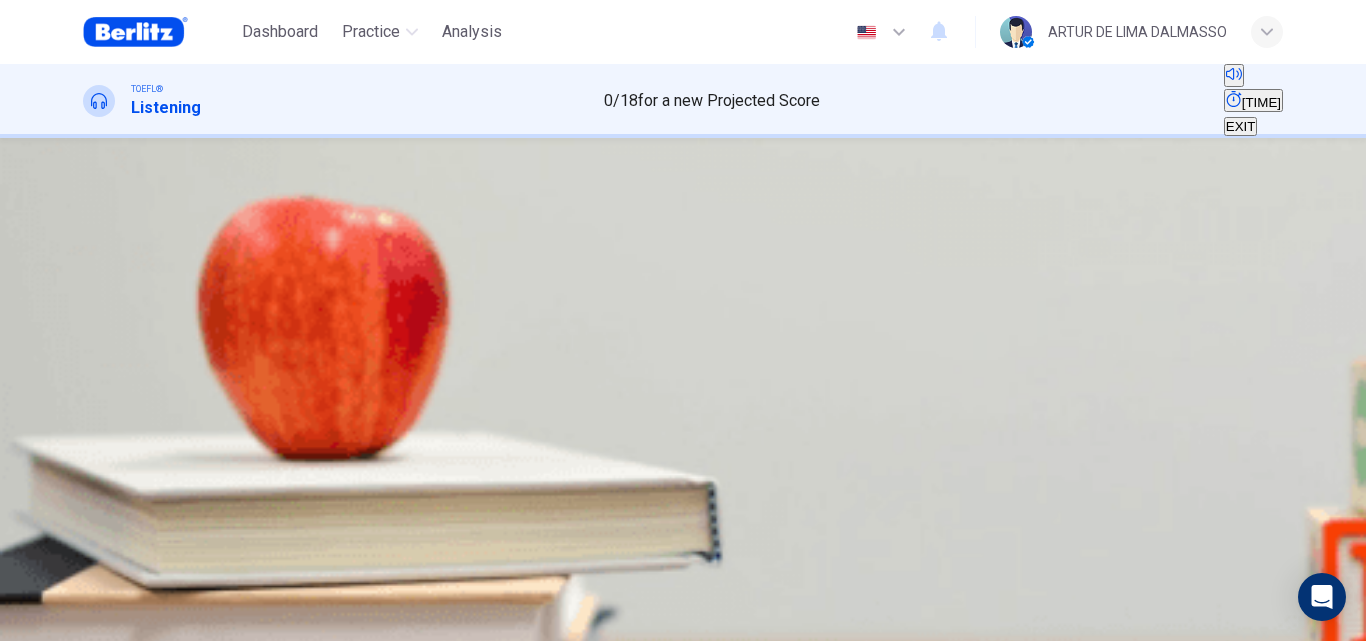 click on "01m 53s" at bounding box center (683, 361) 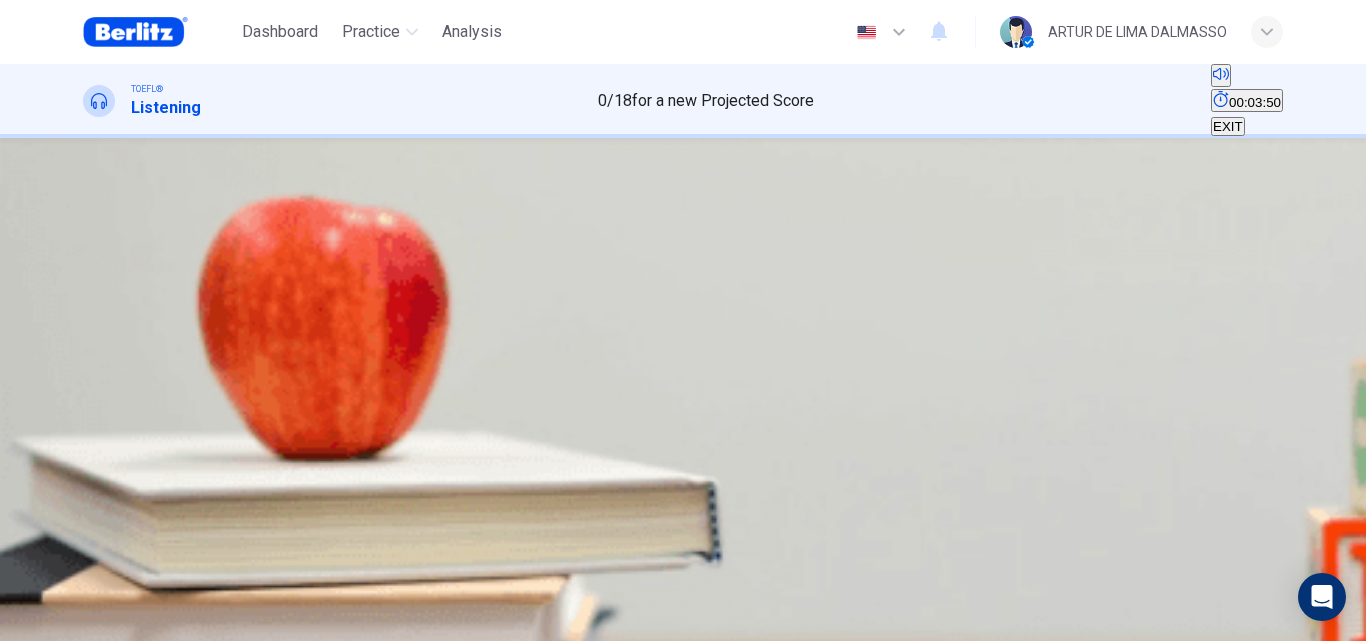 type on "*" 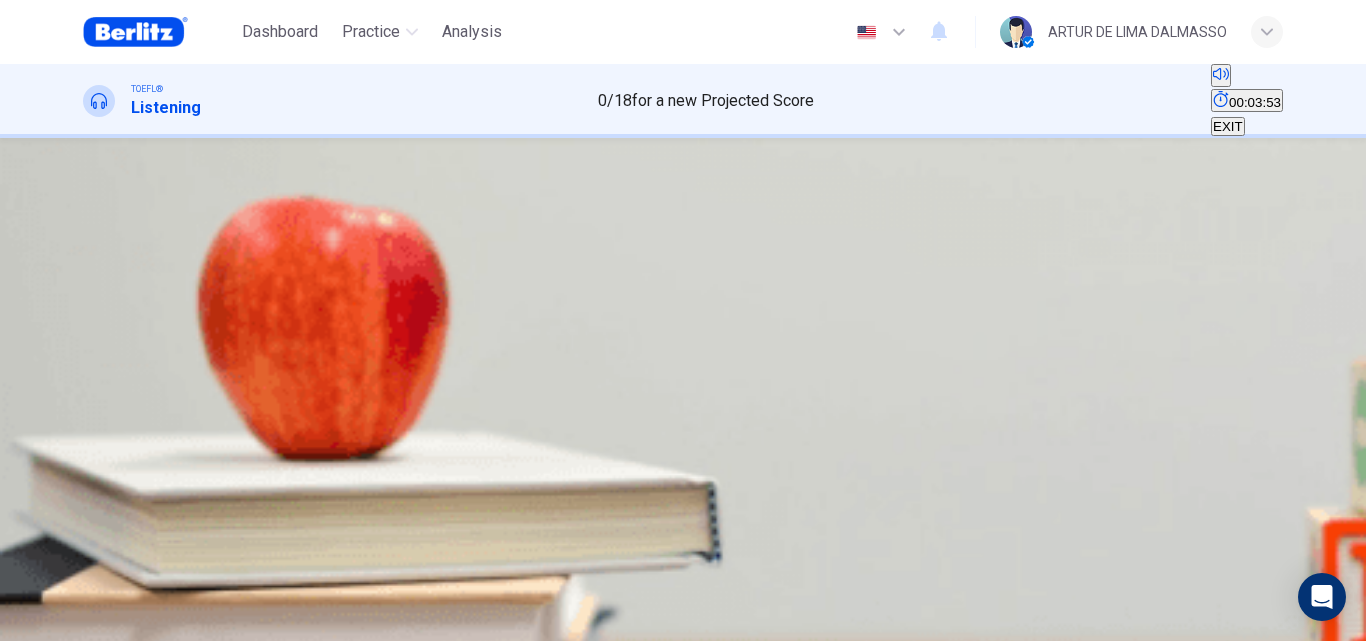 scroll, scrollTop: 101, scrollLeft: 0, axis: vertical 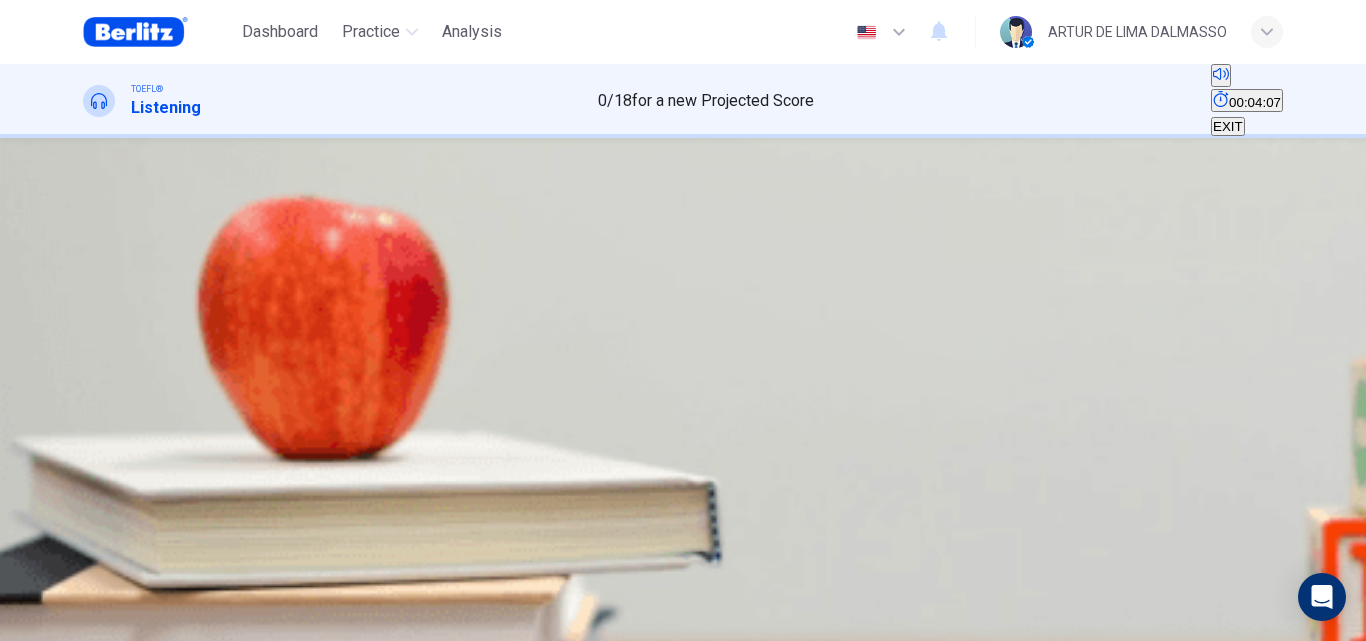 click on "D High pay" at bounding box center [796, 267] 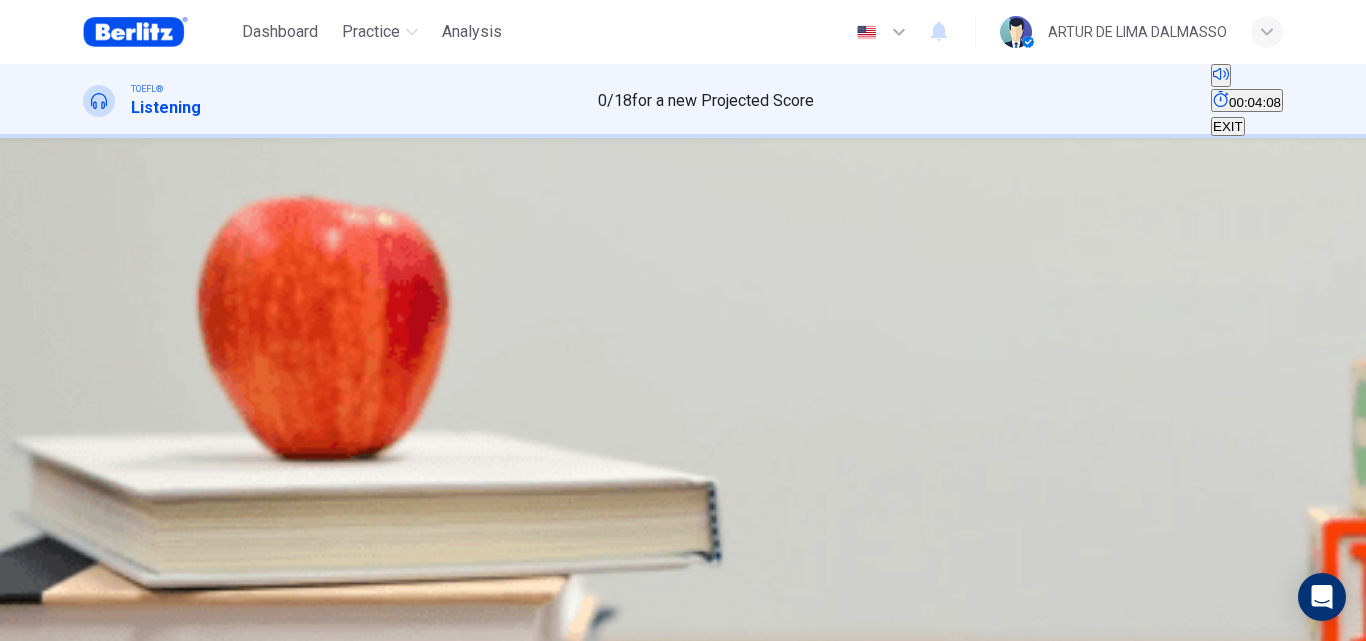click on "SKIP SUBMIT" at bounding box center (683, 604) 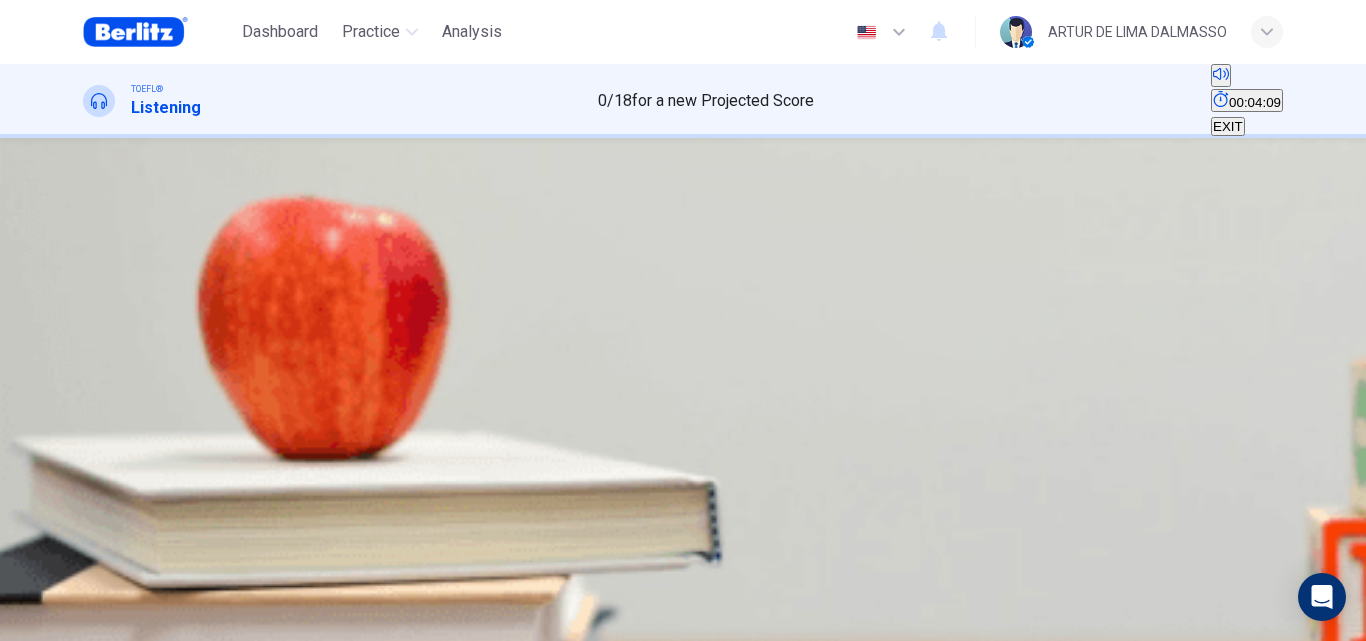 click on "SUBMIT" at bounding box center [61, 576] 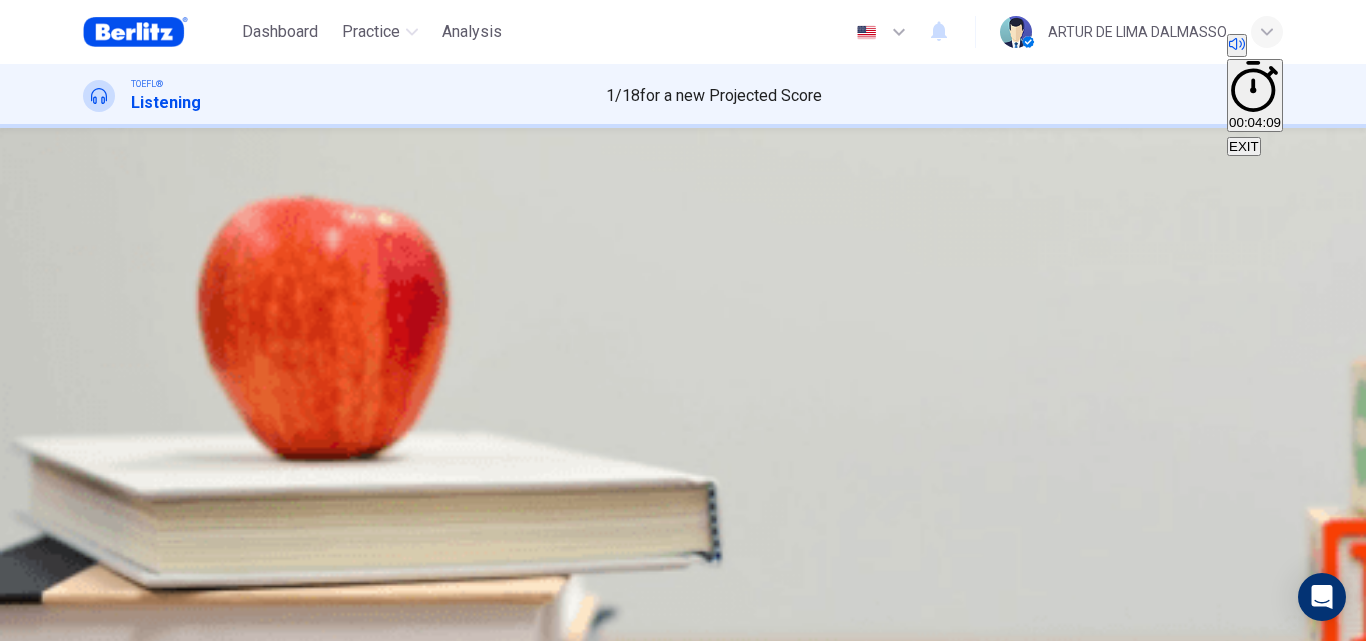 click on "NEXT" at bounding box center (20, 1652) 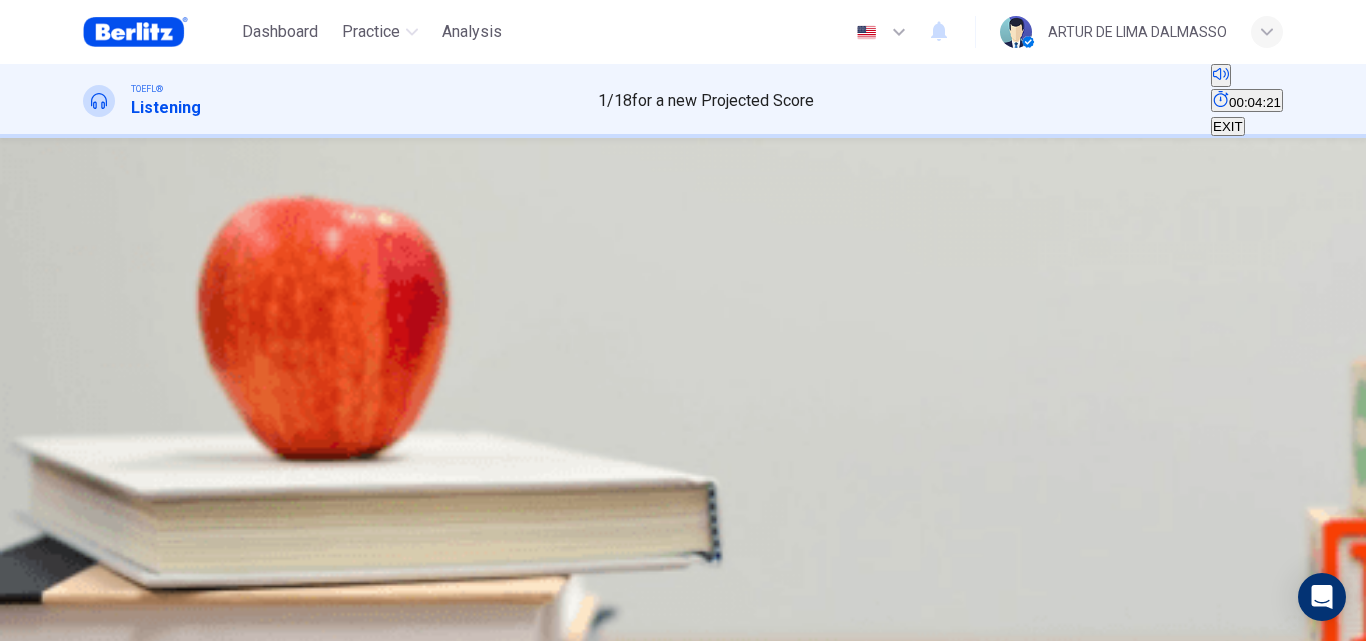 click on "The professor wanted to get the student to take some [TIME] classes to help the student catch up academically" at bounding box center [412, 274] 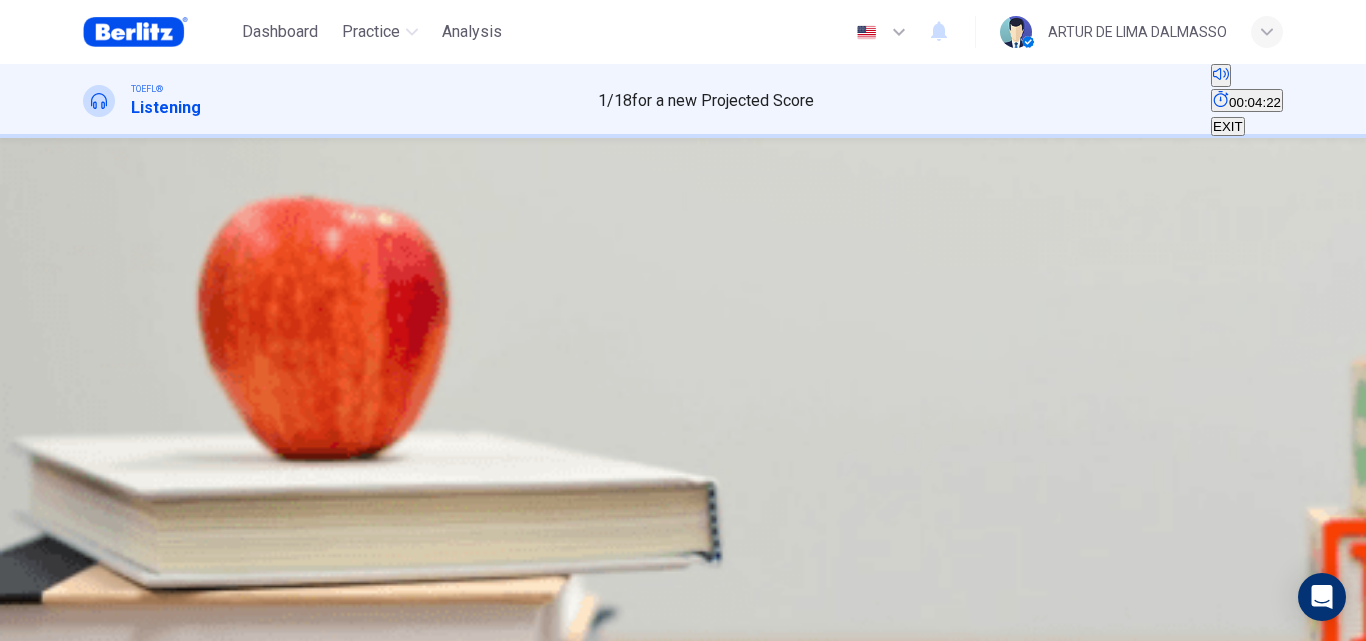 click on "SUBMIT" at bounding box center (61, 576) 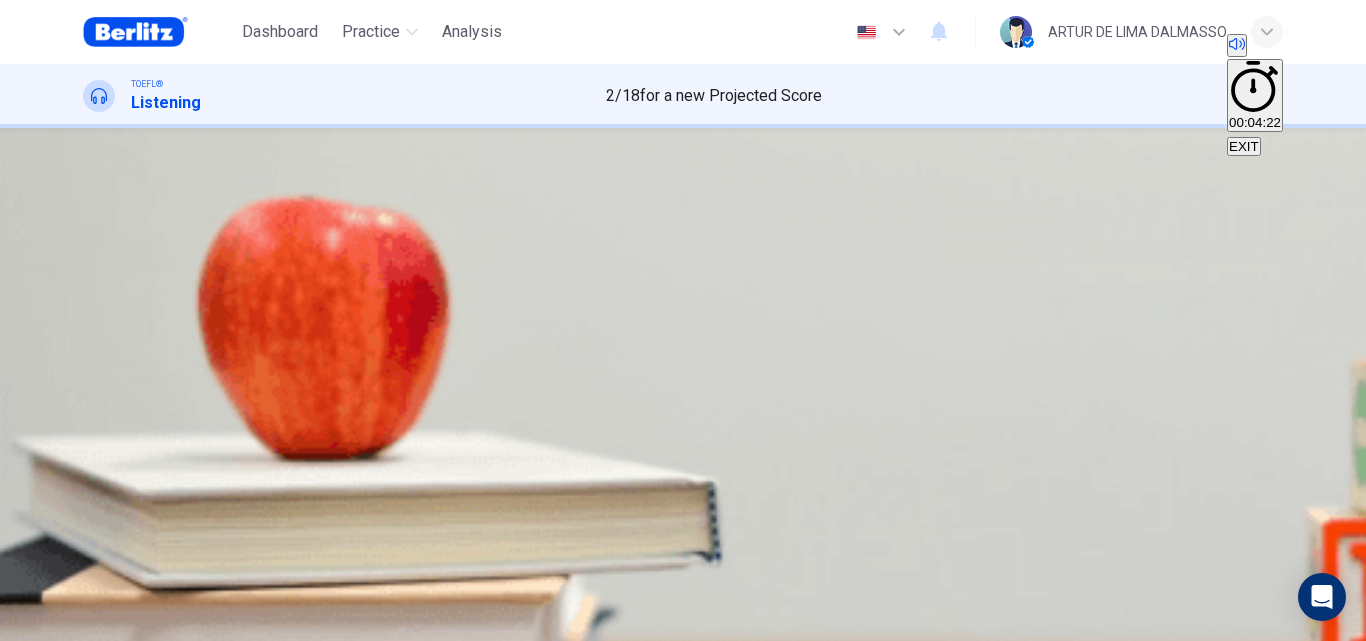 click on "NEXT" at bounding box center (20, 1652) 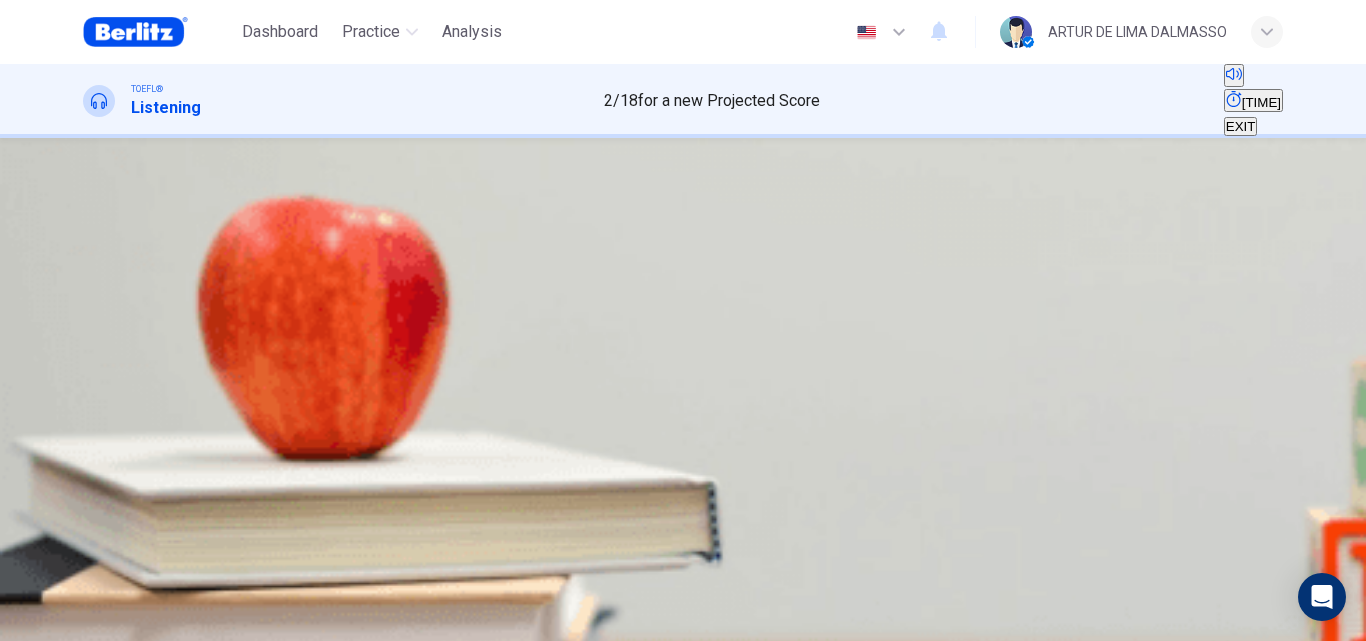 click on "The paper lacks a thesis statement" at bounding box center [381, 274] 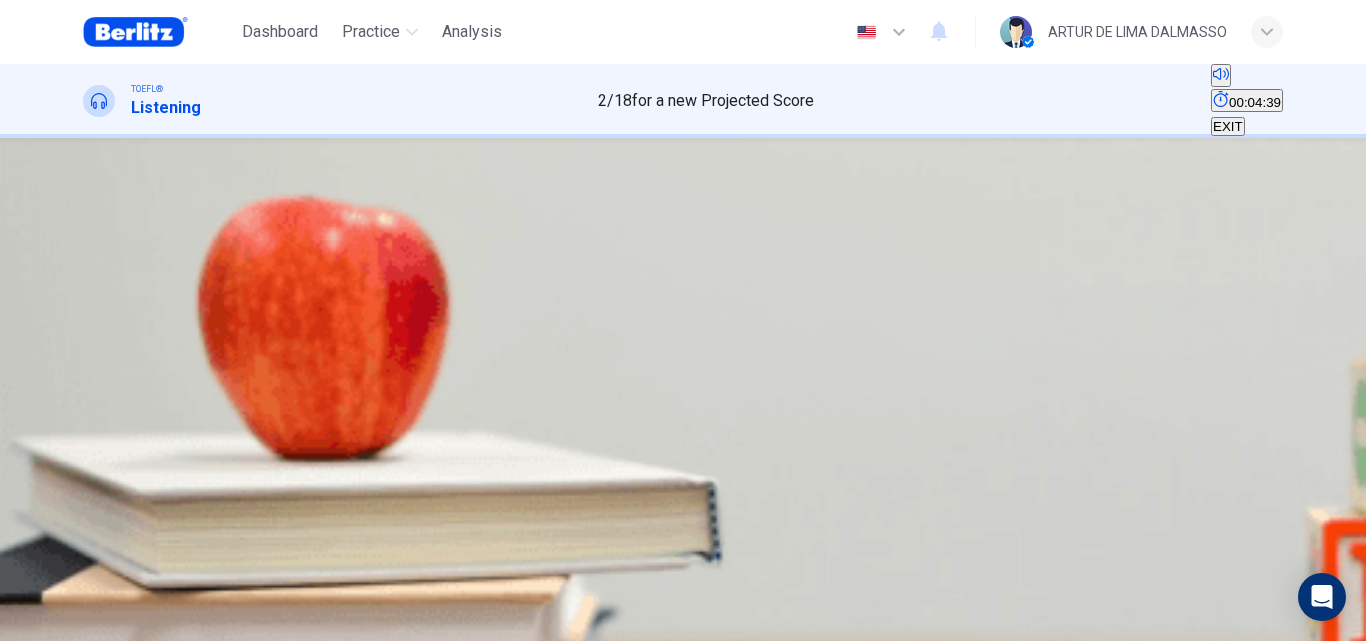 click on "SUBMIT" at bounding box center [61, 576] 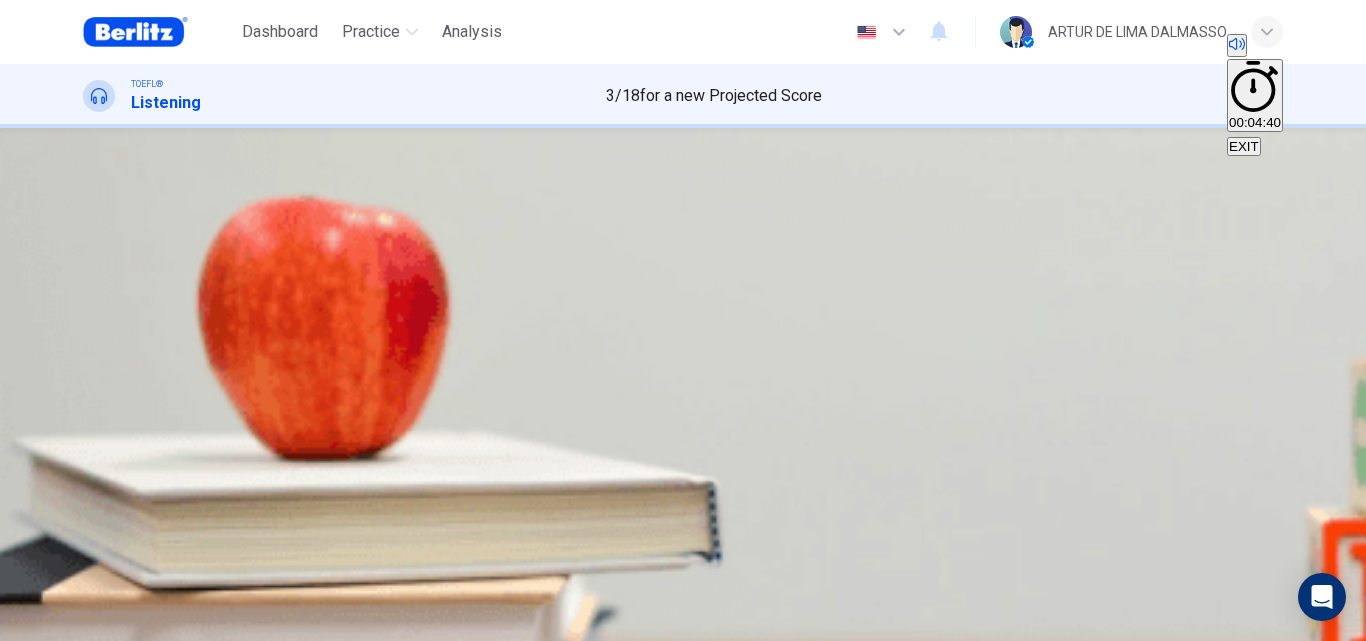 click on "NEXT" at bounding box center [20, 1652] 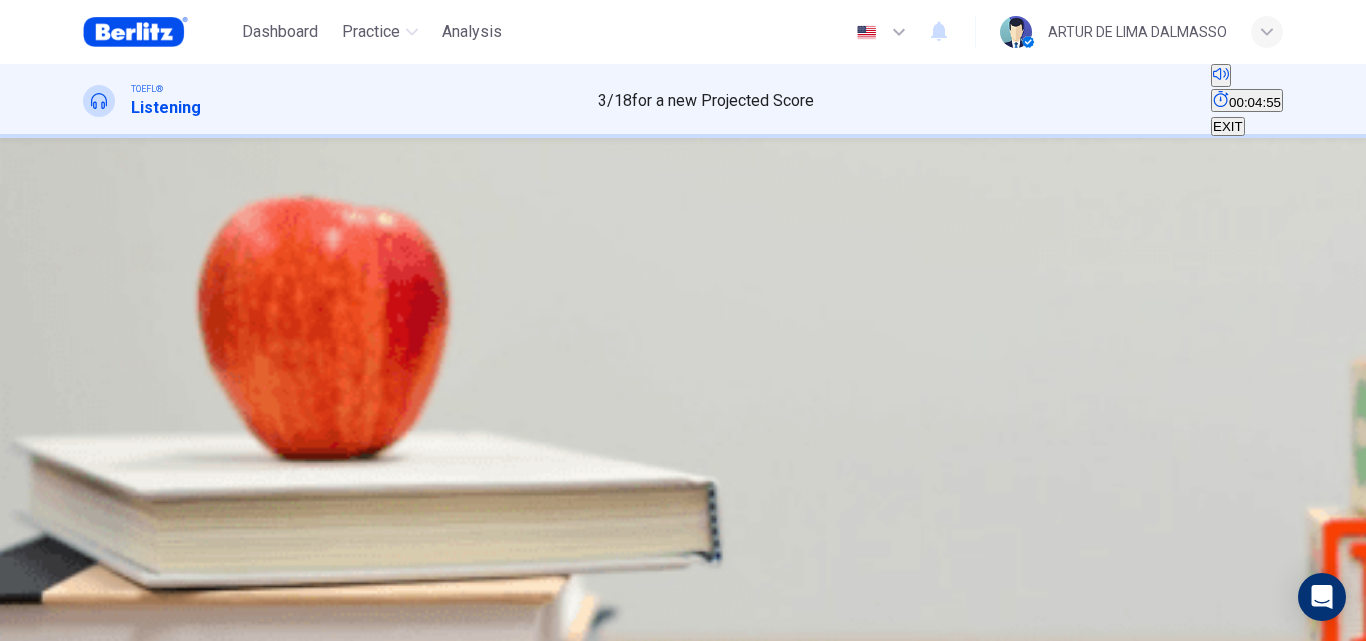click on "B To talk to the student about his research paper" at bounding box center (416, 267) 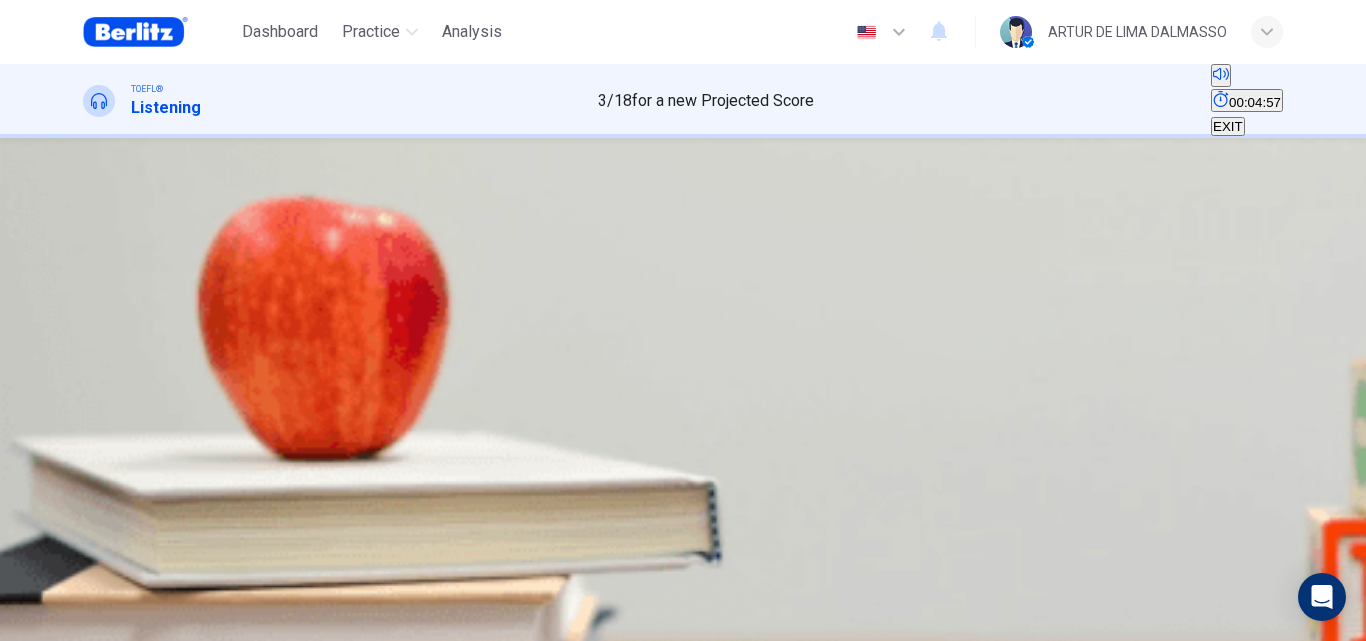 click on "SUBMIT" at bounding box center (61, 603) 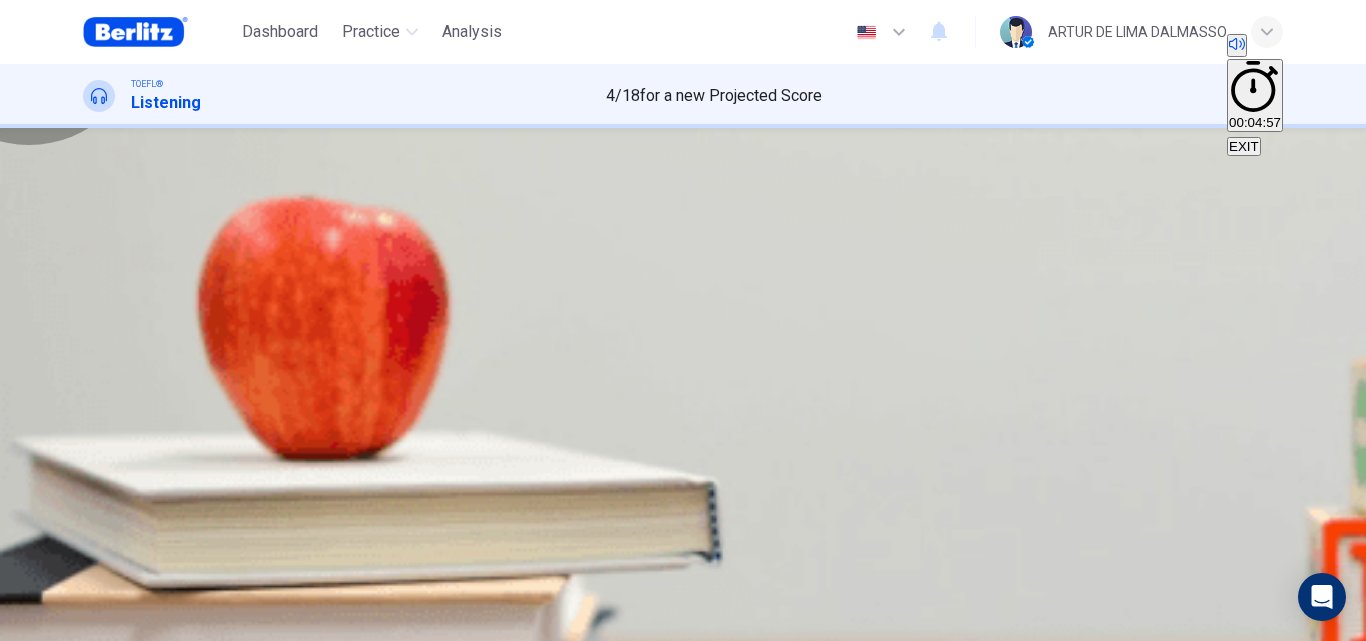 click on "NEXT" at bounding box center (20, 1672) 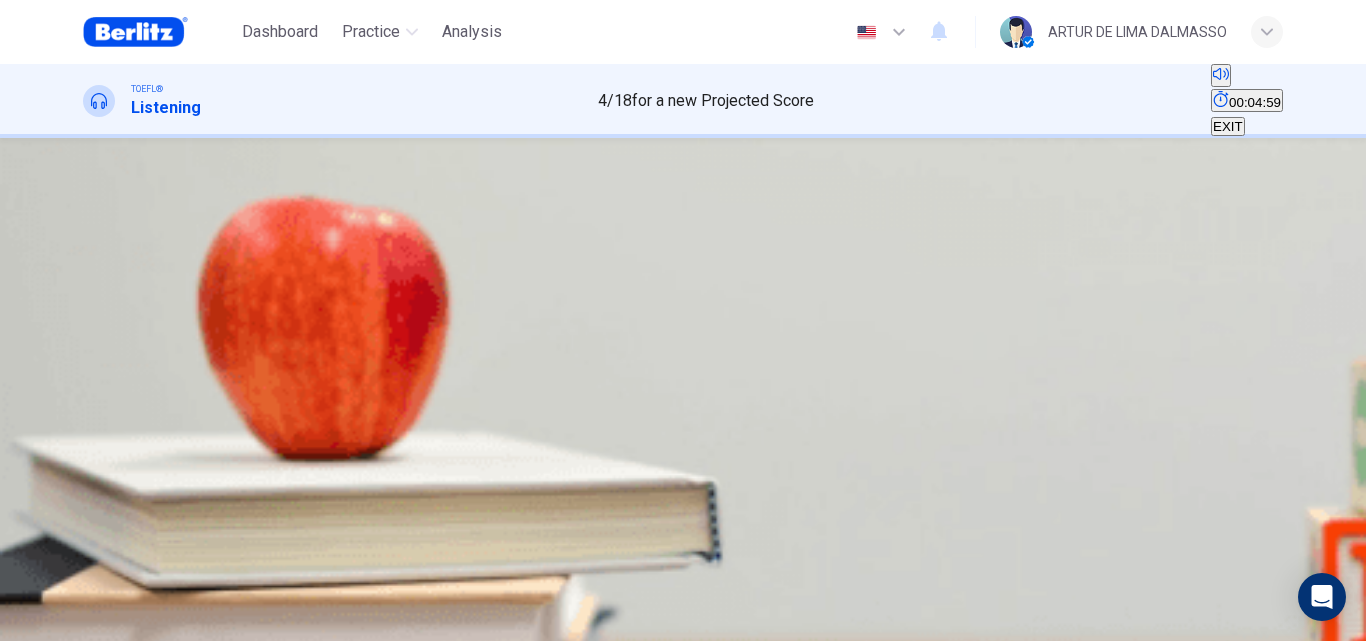 click 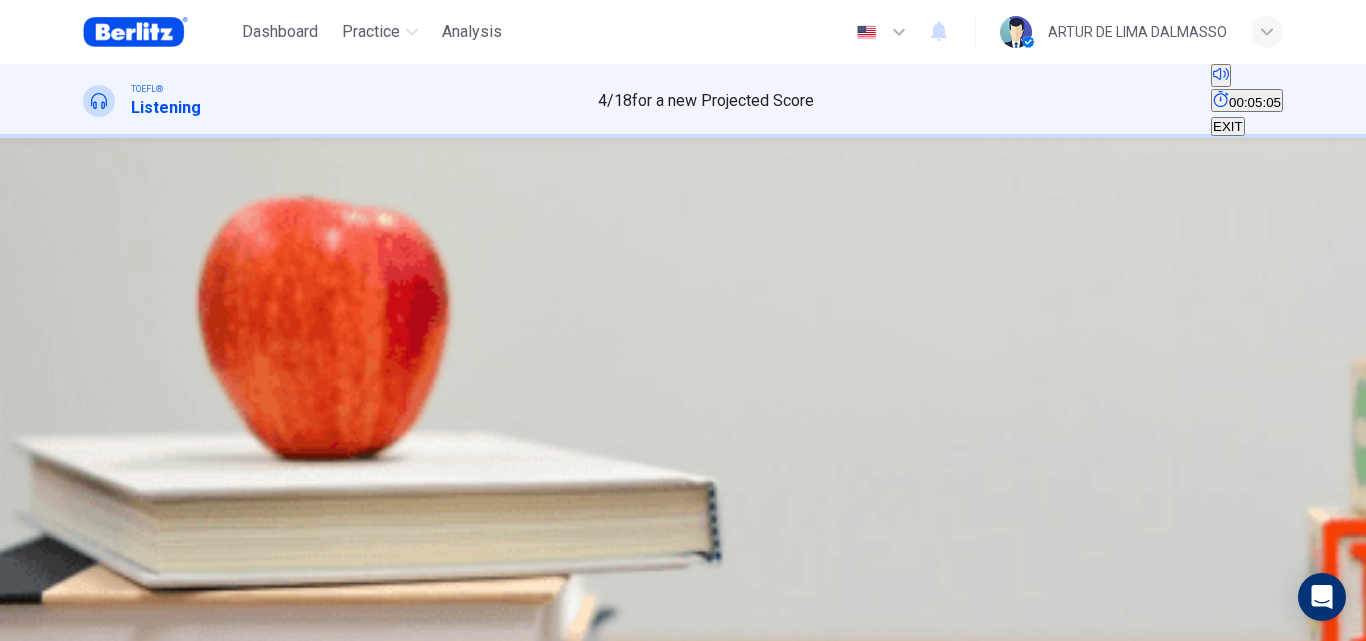 scroll, scrollTop: 131, scrollLeft: 0, axis: vertical 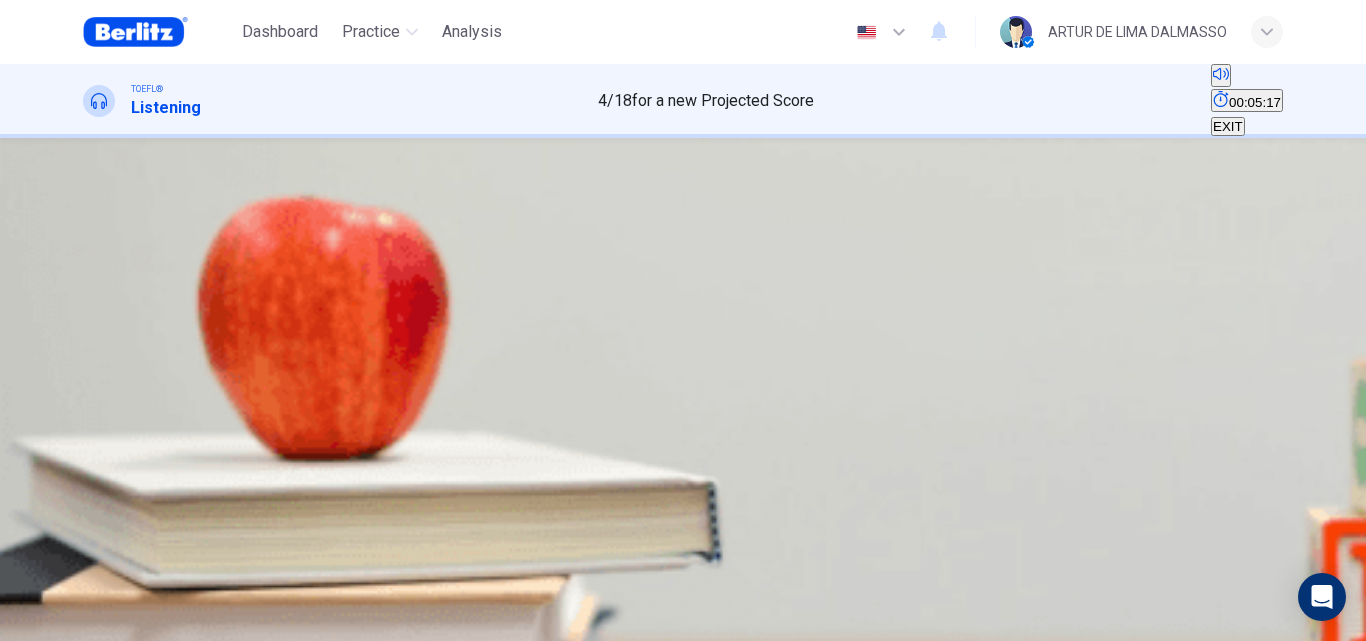 type on "*" 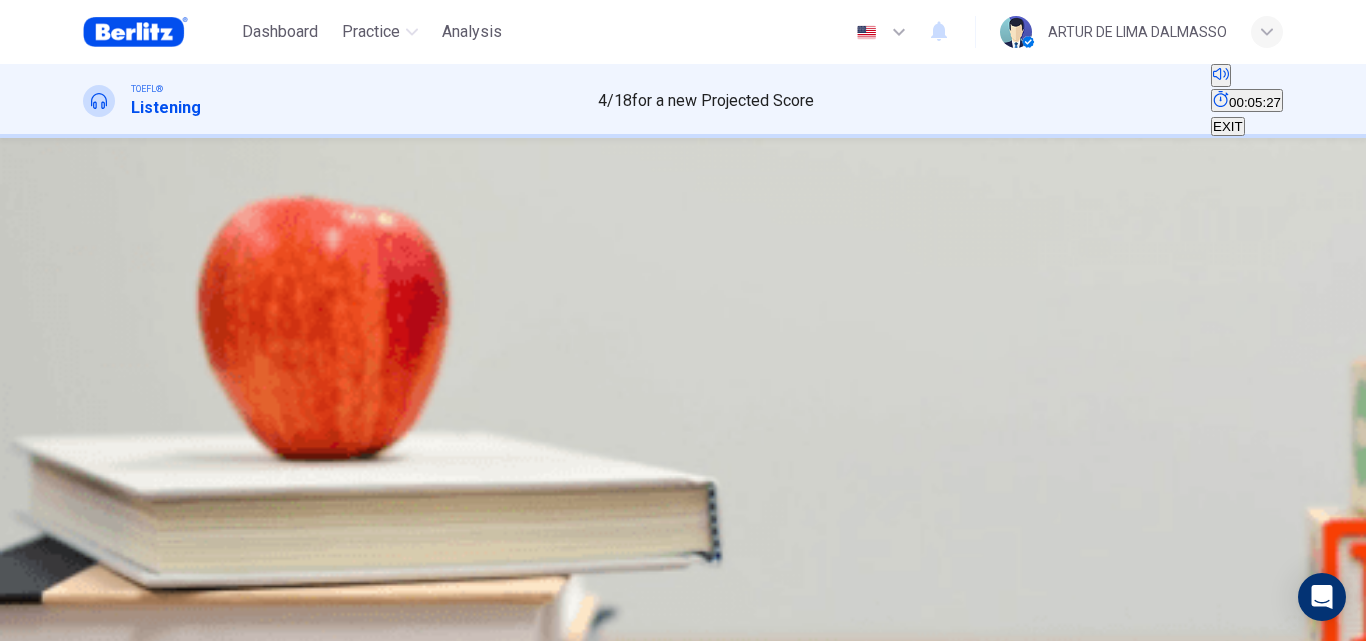 click on "To see how the student thinks he did on the paper" at bounding box center (753, 376) 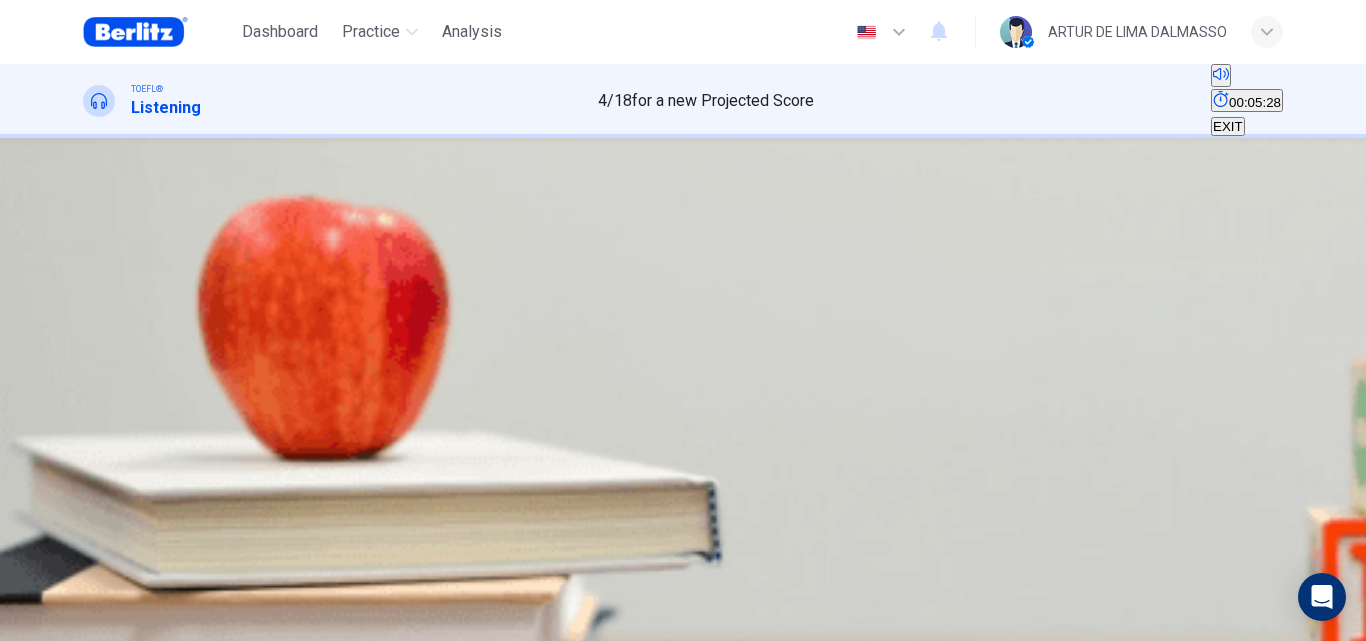 click on "SUBMIT" at bounding box center [61, 603] 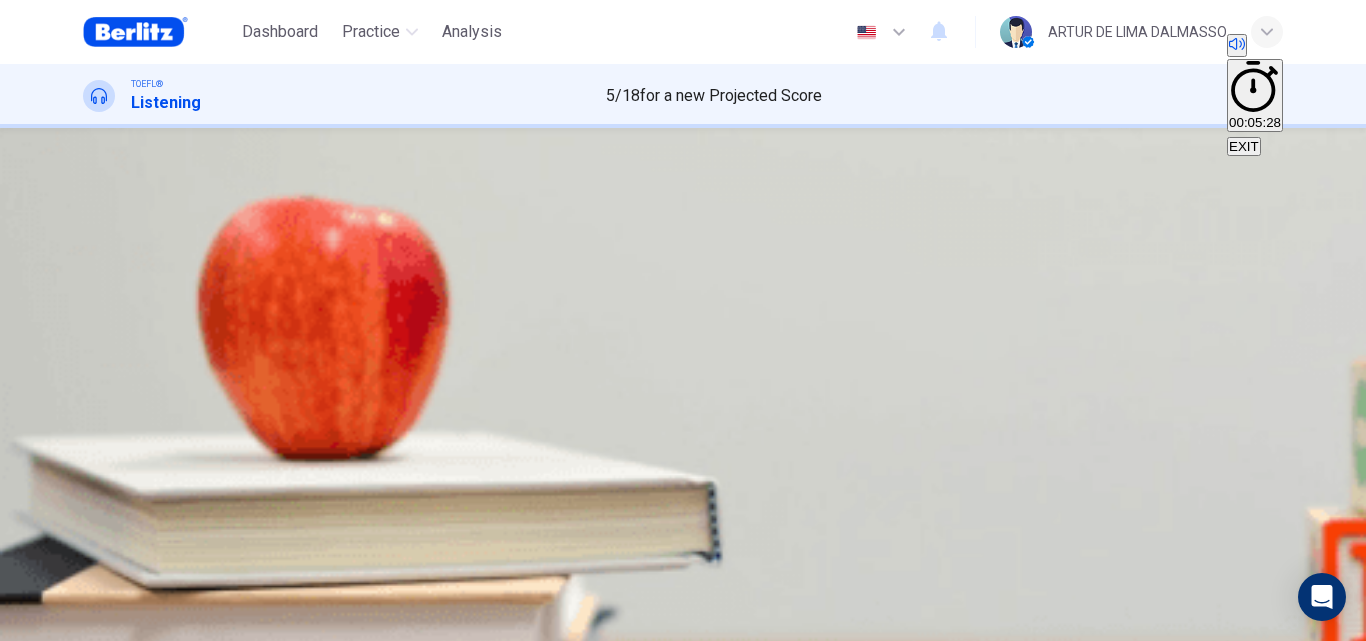 click on "Something went wrong Error trying to play audio" at bounding box center (683, 1363) 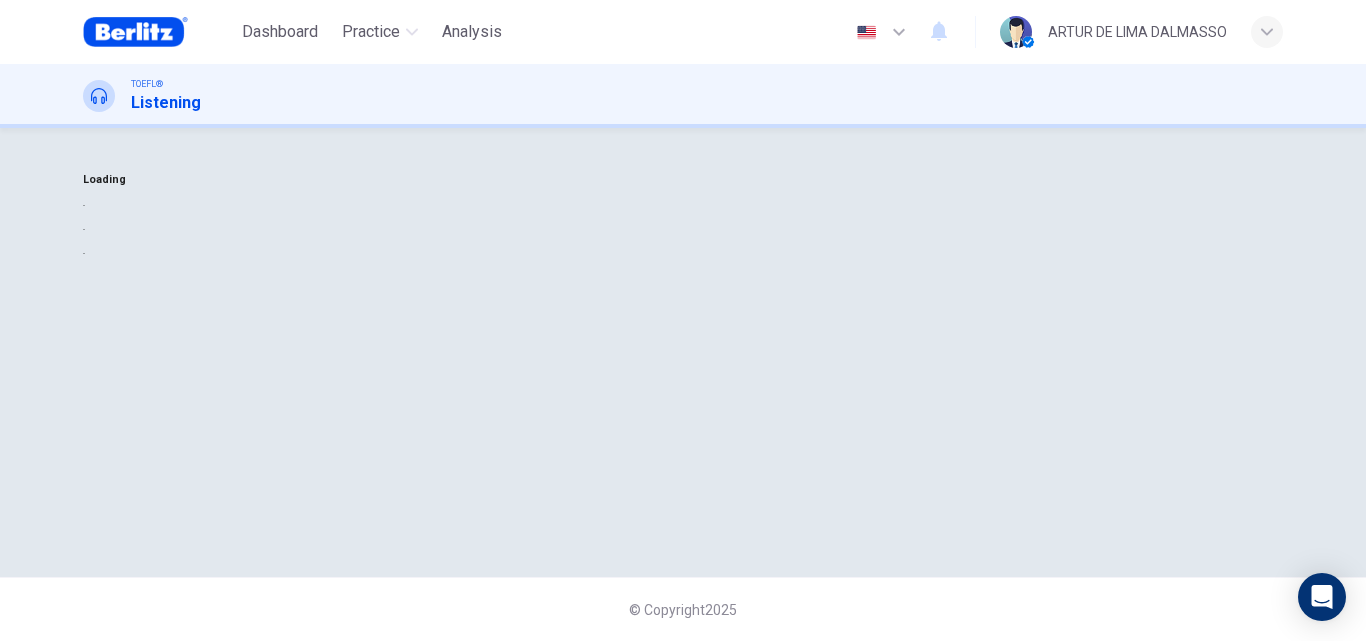 scroll, scrollTop: 0, scrollLeft: 0, axis: both 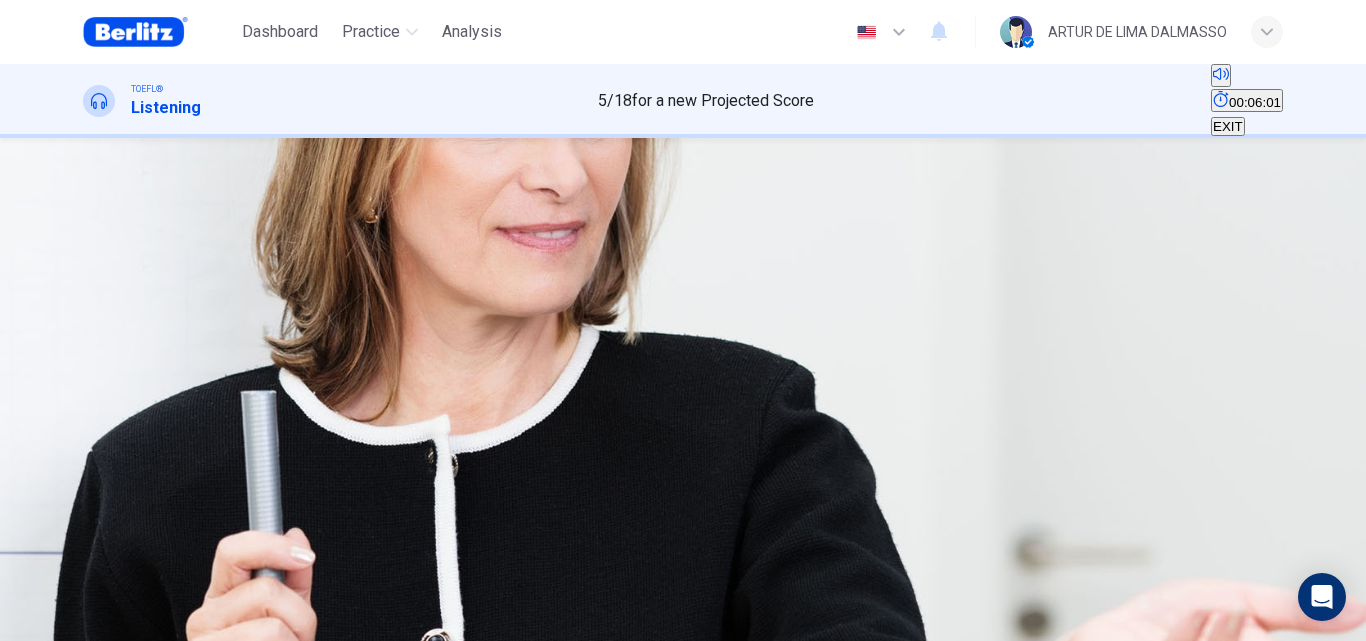 click on "05m 43s" at bounding box center [683, 397] 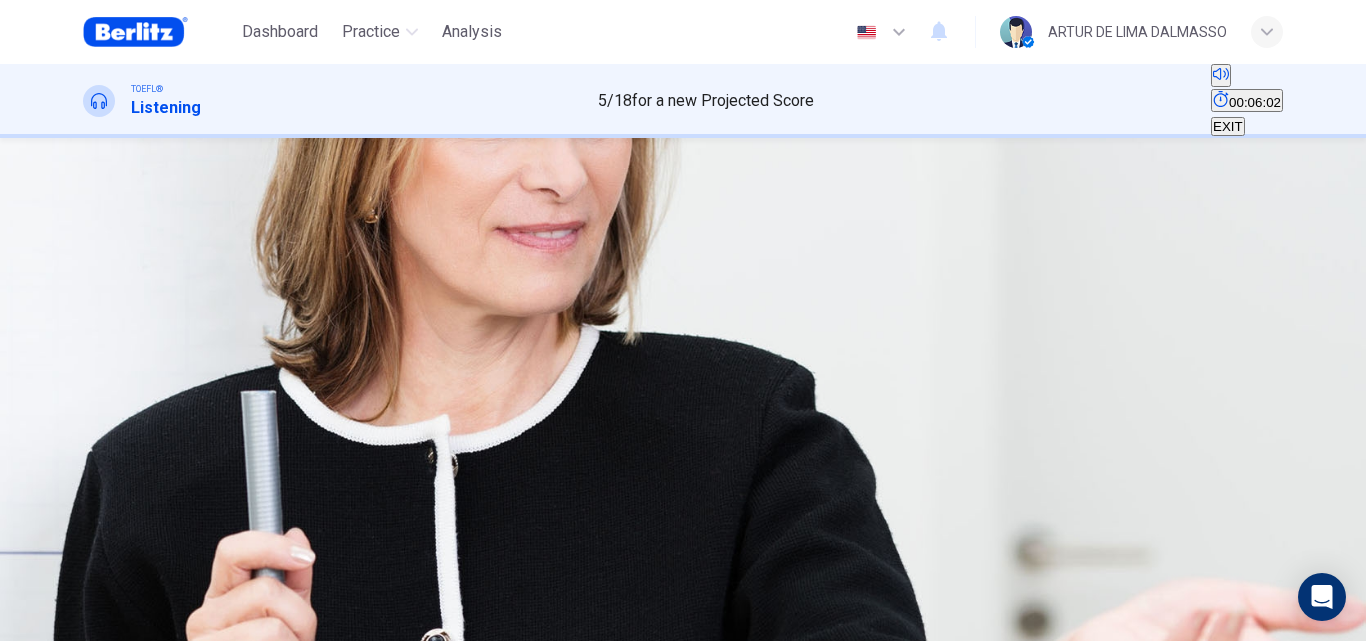 click 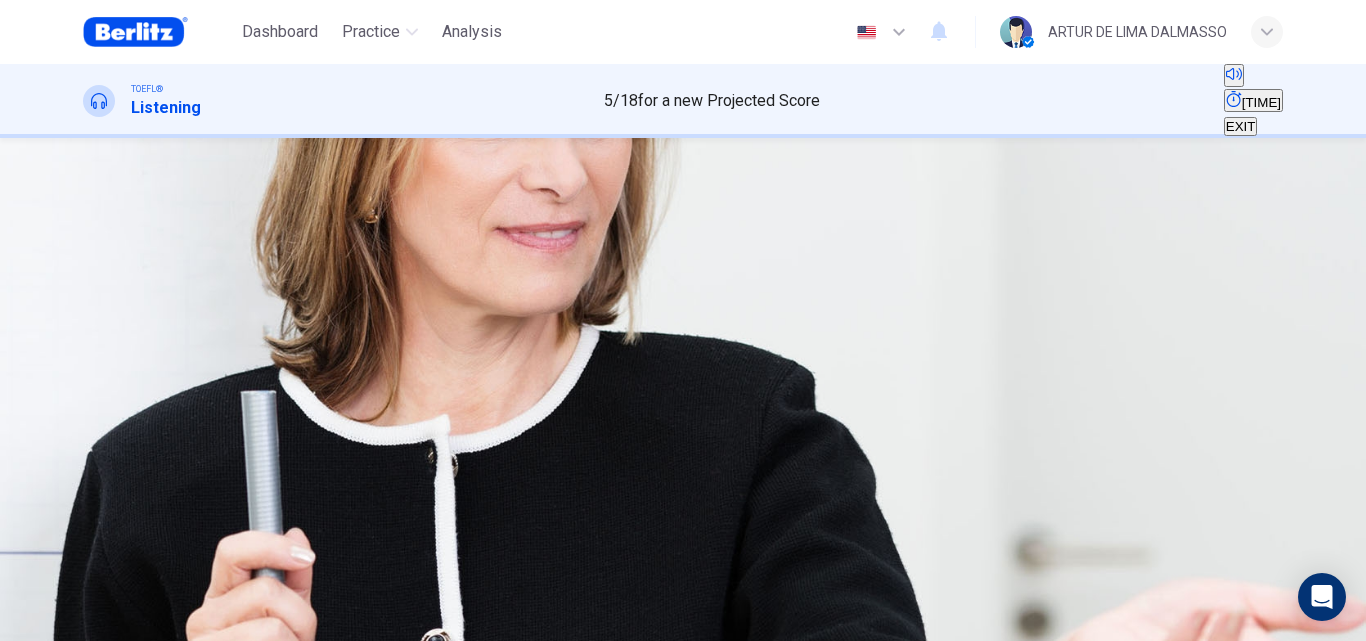 scroll, scrollTop: 82, scrollLeft: 0, axis: vertical 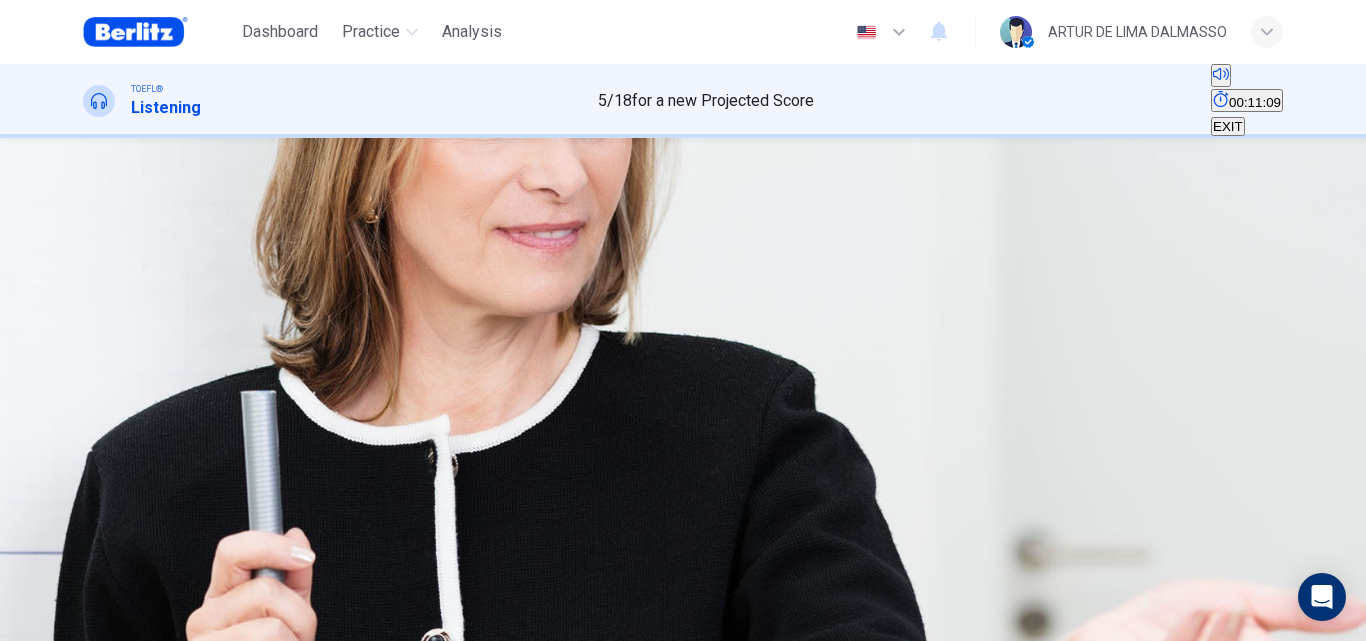 click on "I'm still here" at bounding box center (336, 2050) 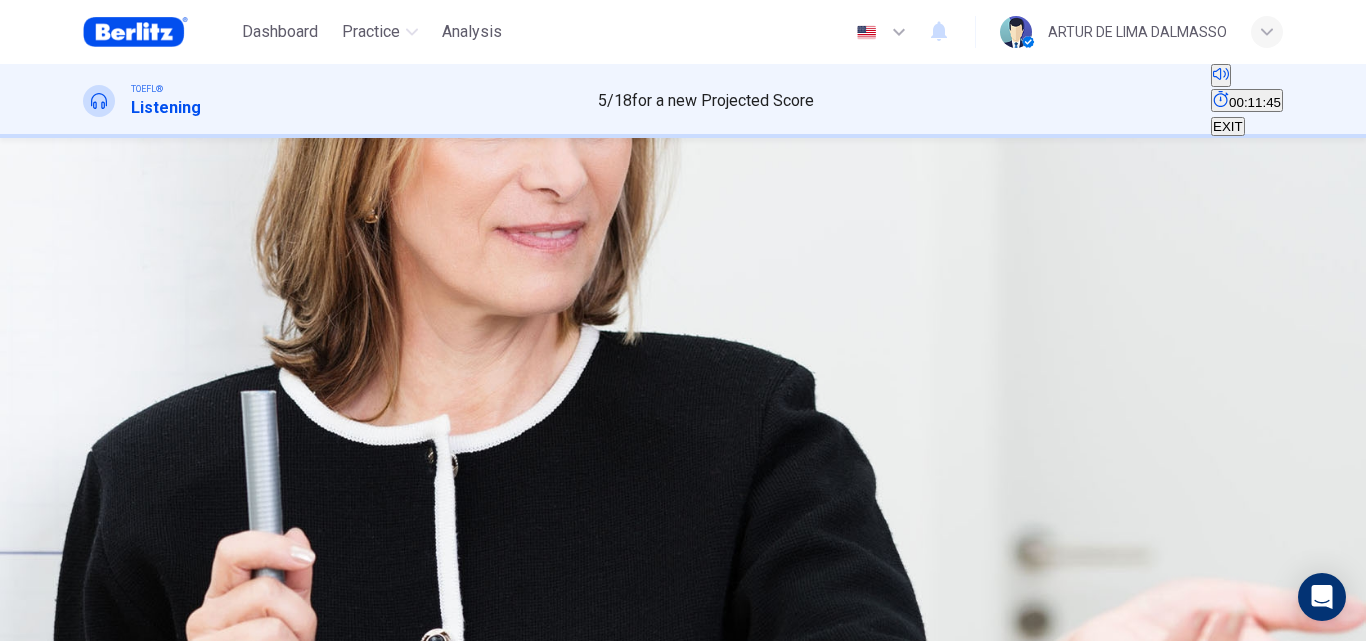 type on "*" 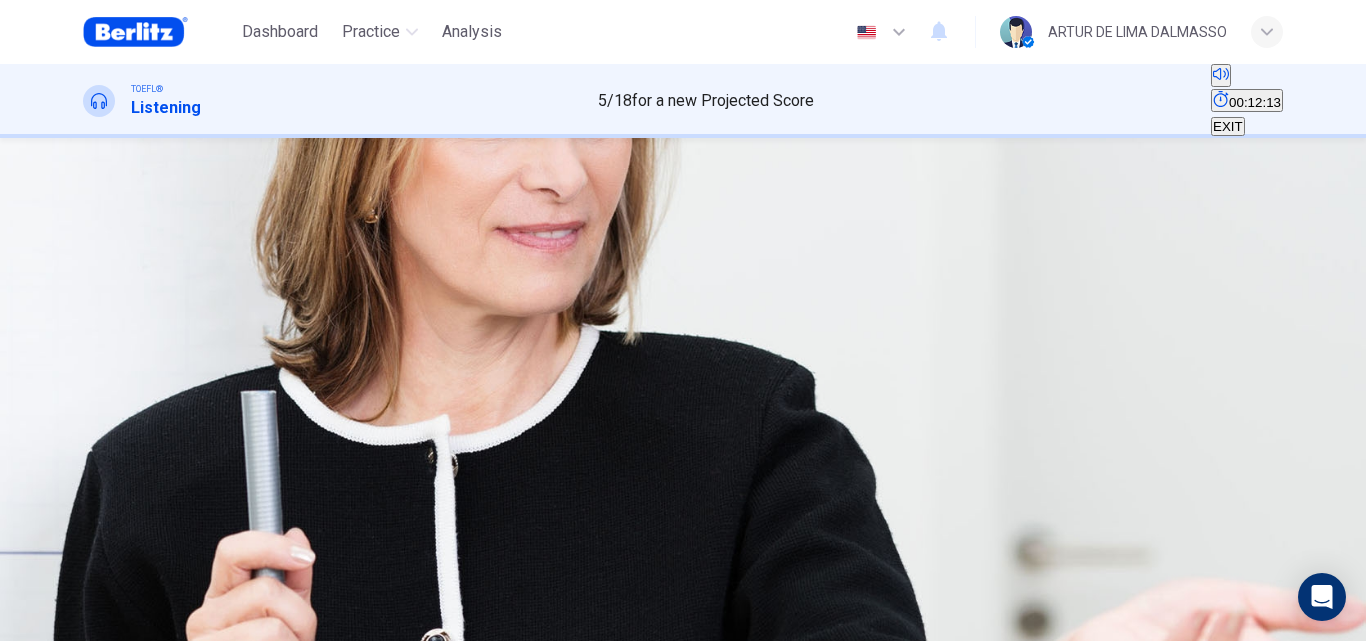 click on "The reasons for the devastation caused by Katrina" at bounding box center (234, 274) 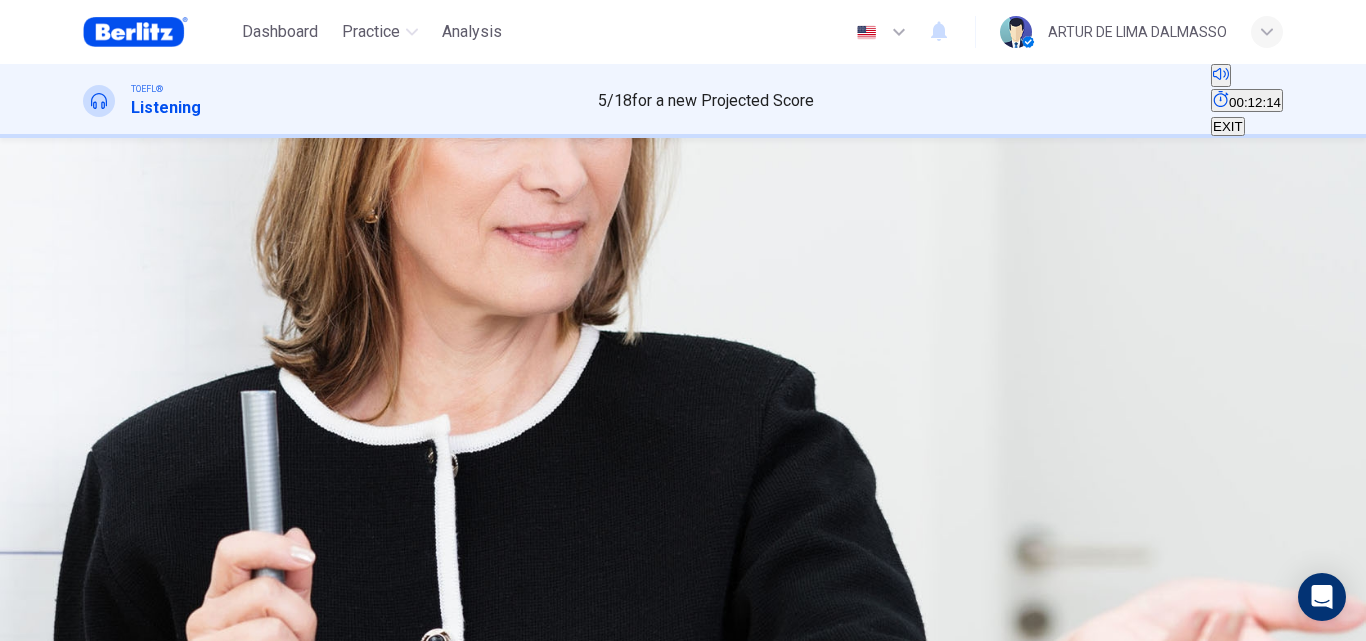 click on "B The levee failure following Hurricane Katrina" at bounding box center [518, 267] 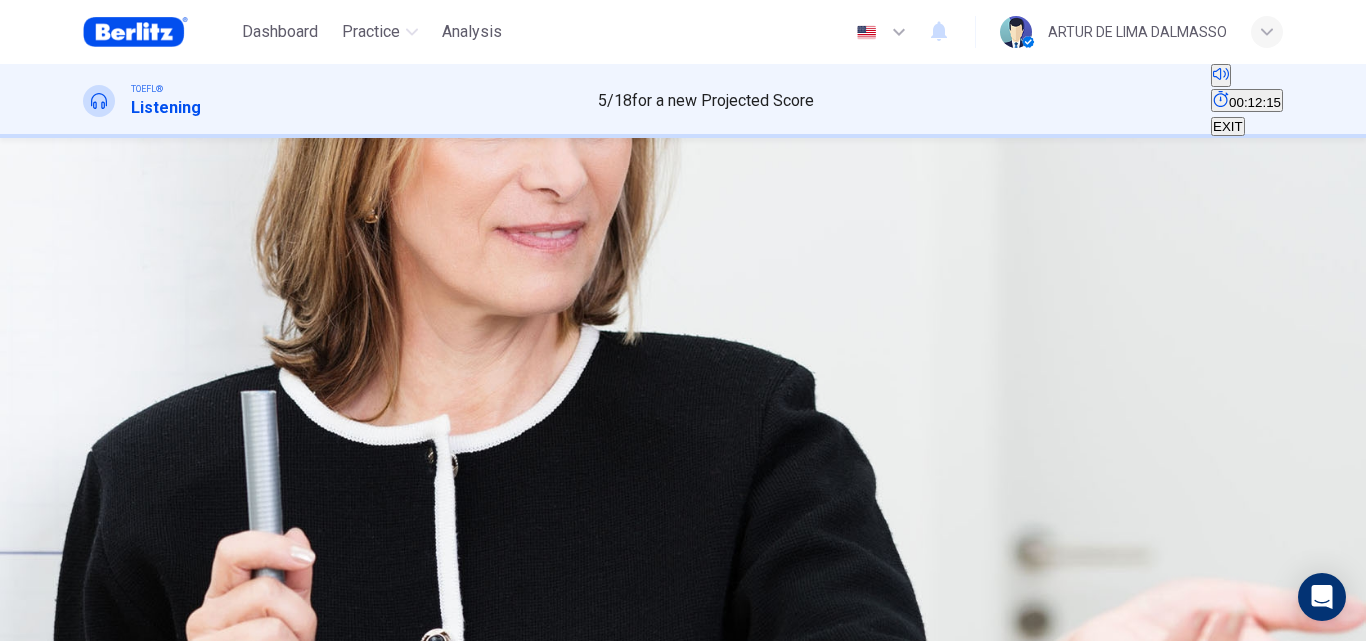 click on "C The hurricanes in the 2005 hurricane season" at bounding box center [784, 267] 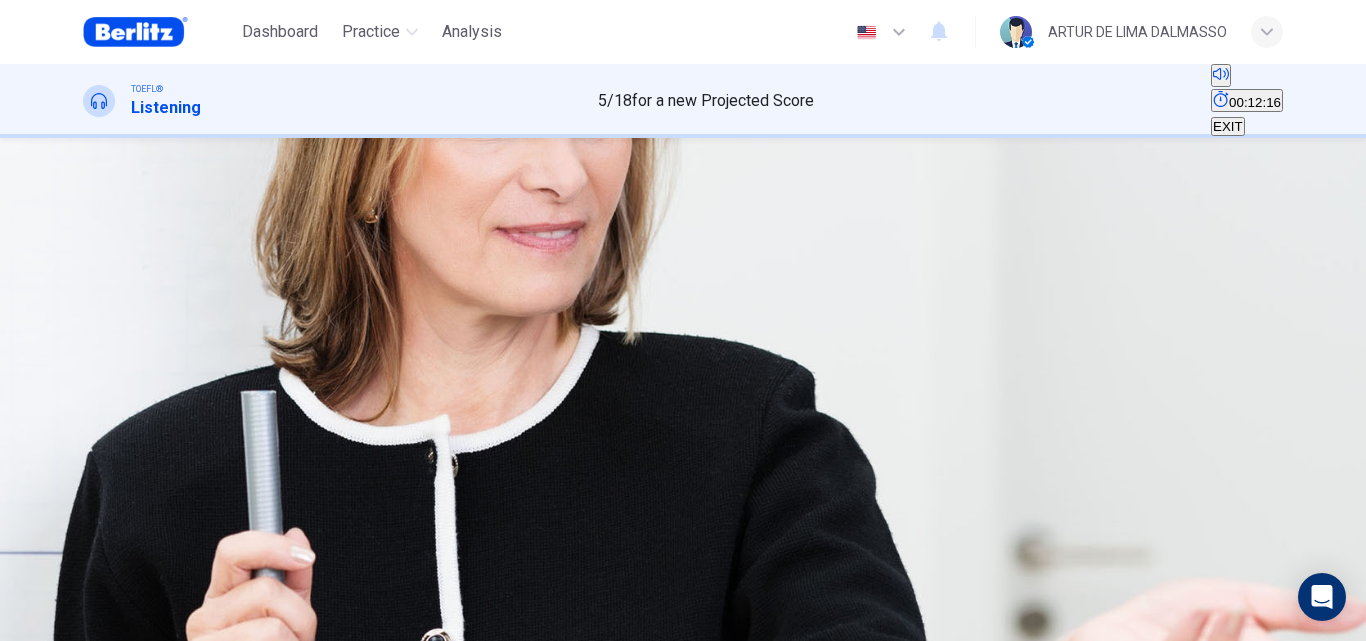 click on "How the New York City and New Orleans hurricanes were similar" at bounding box center (276, 310) 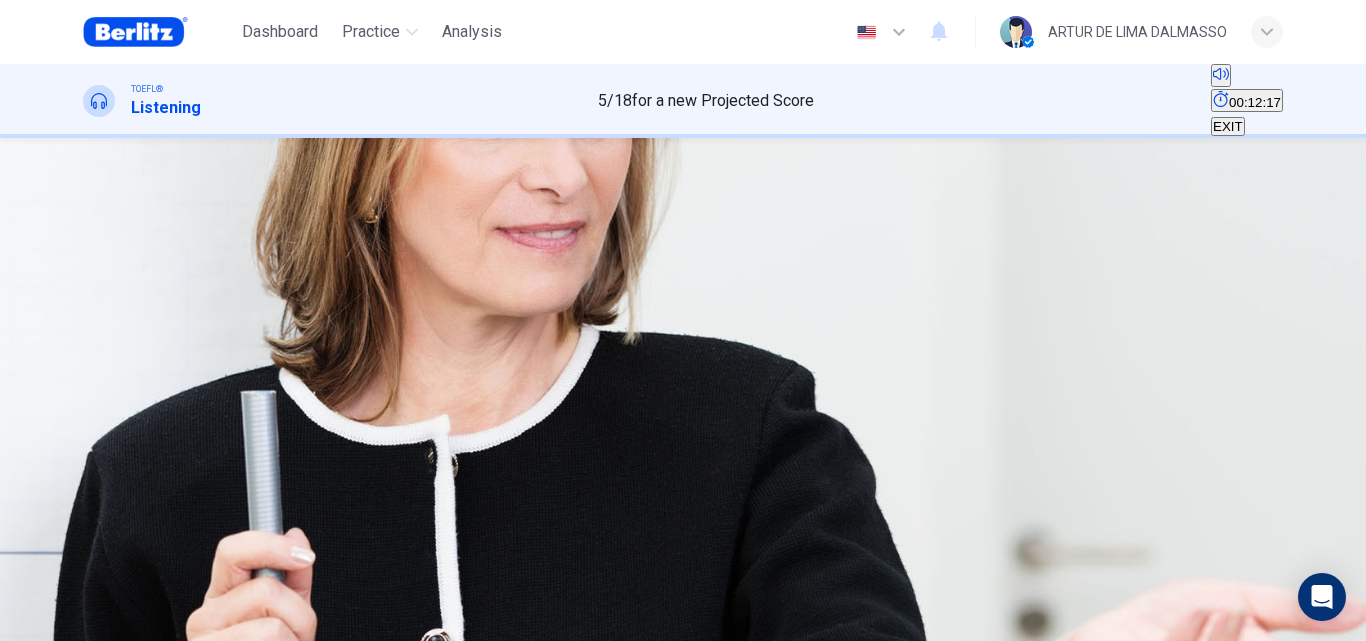 click on "C The hurricanes in the 2005 hurricane season" at bounding box center [784, 267] 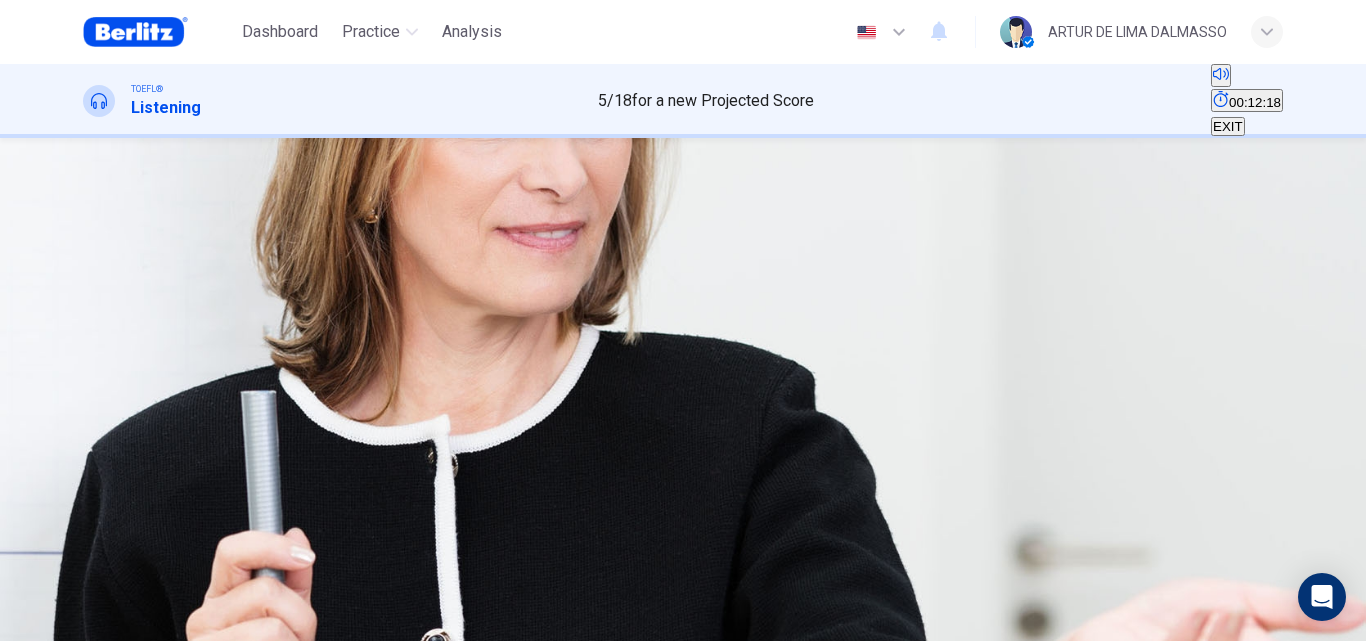 click on "B The levee failure following Hurricane Katrina" at bounding box center (518, 267) 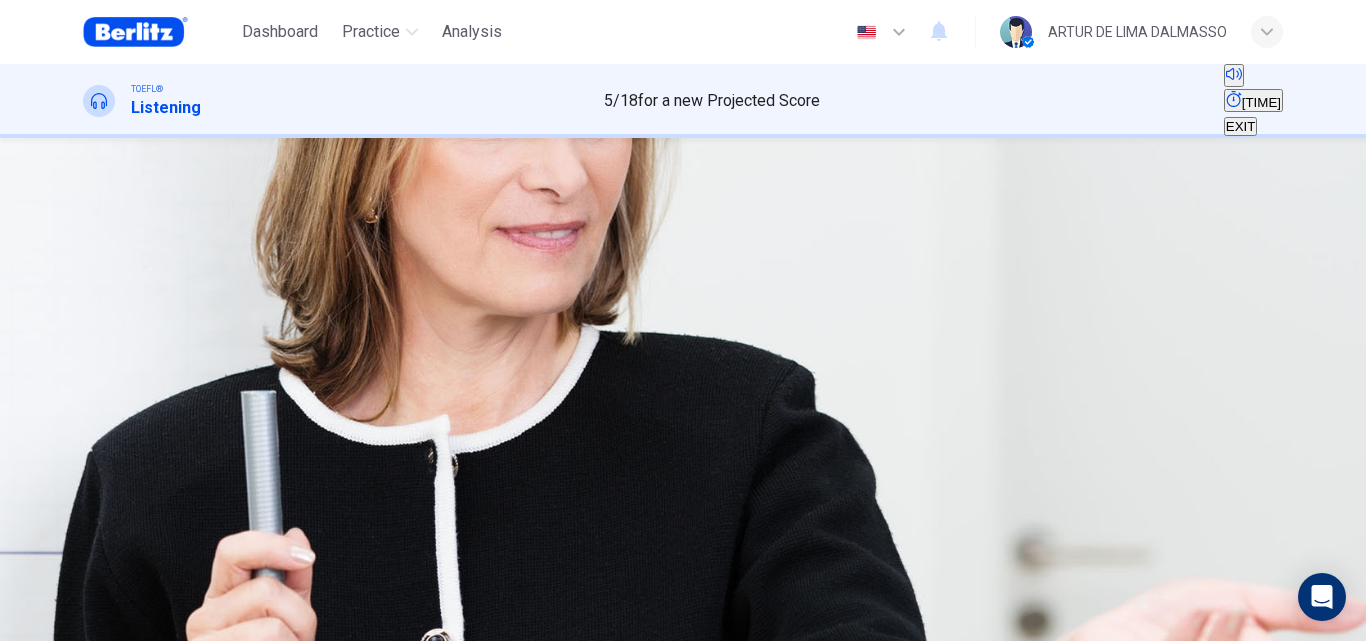 click on "SUBMIT" at bounding box center [61, 576] 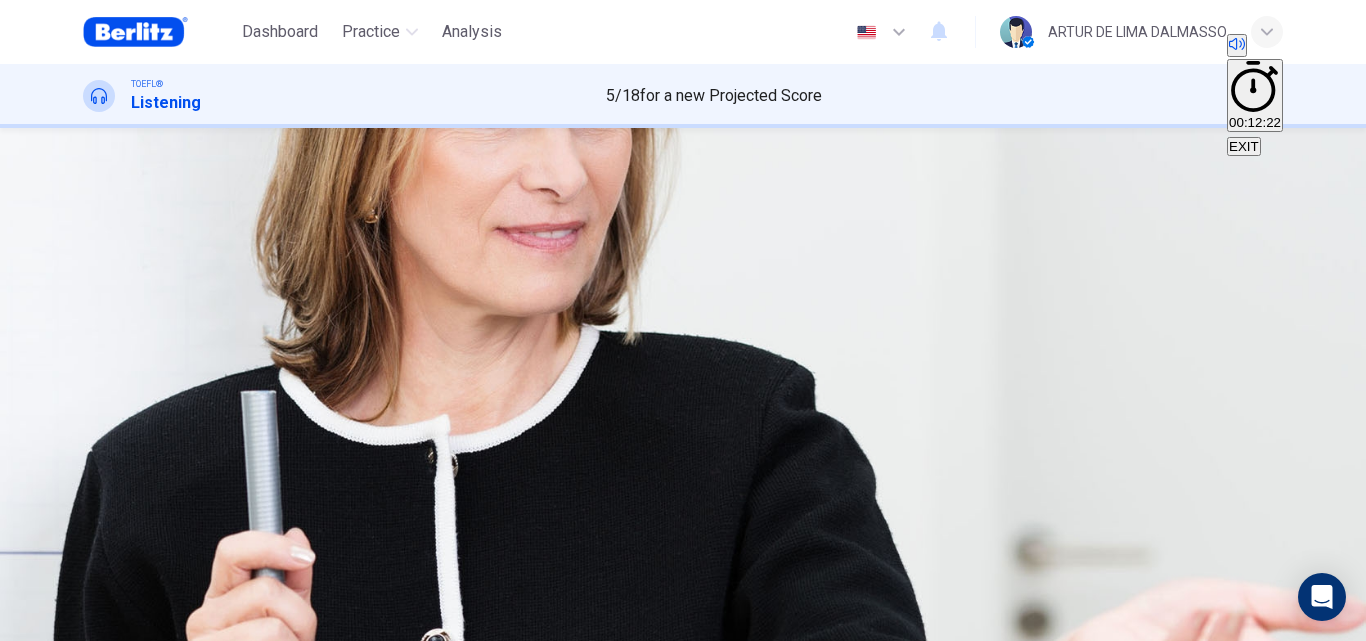 scroll, scrollTop: 243, scrollLeft: 0, axis: vertical 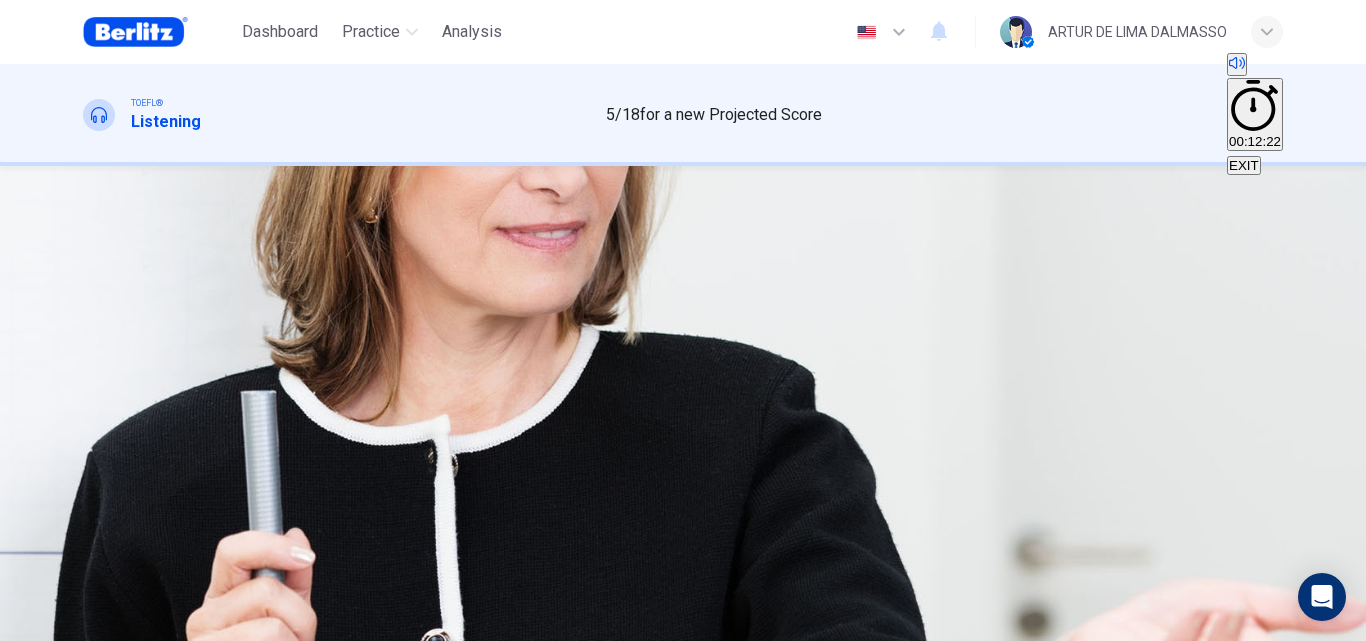 click on "A The reasons for the devastation caused by Katrina B The levee failure following Hurricane Katrina C The hurricanes in the 2005 hurricane season D How the New York City and New Orleans hurricanes were similar" at bounding box center [683, 314] 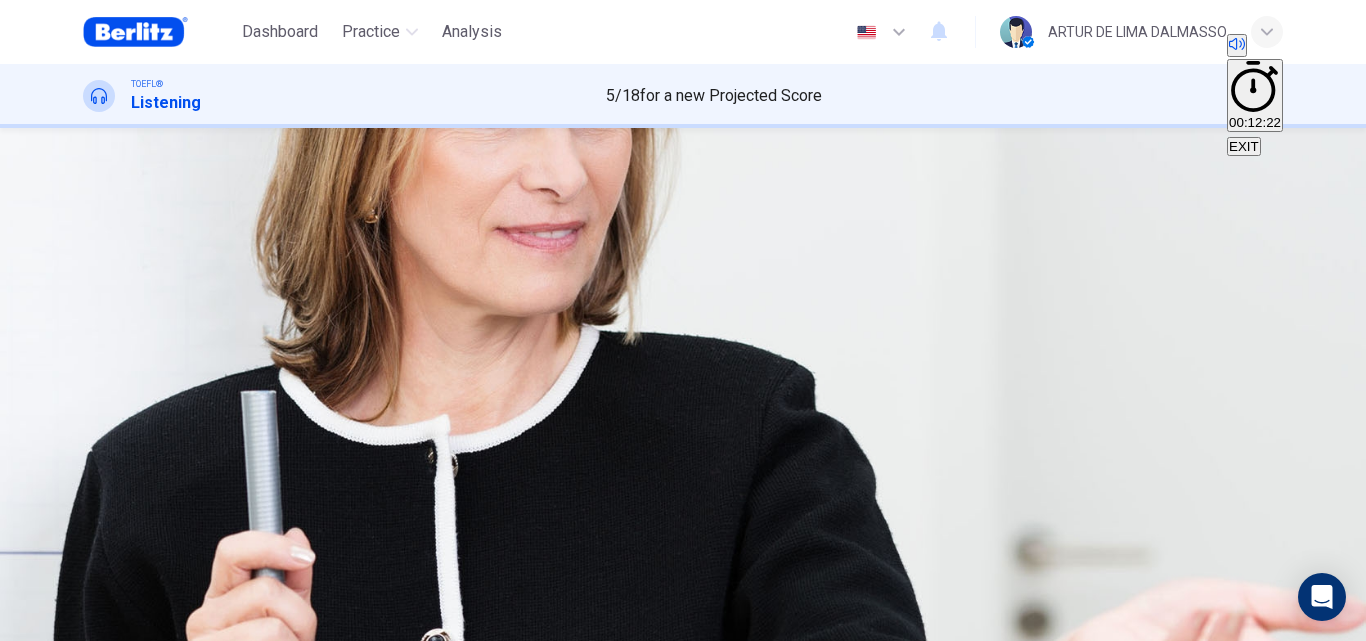 drag, startPoint x: 748, startPoint y: 594, endPoint x: 796, endPoint y: 596, distance: 48.04165 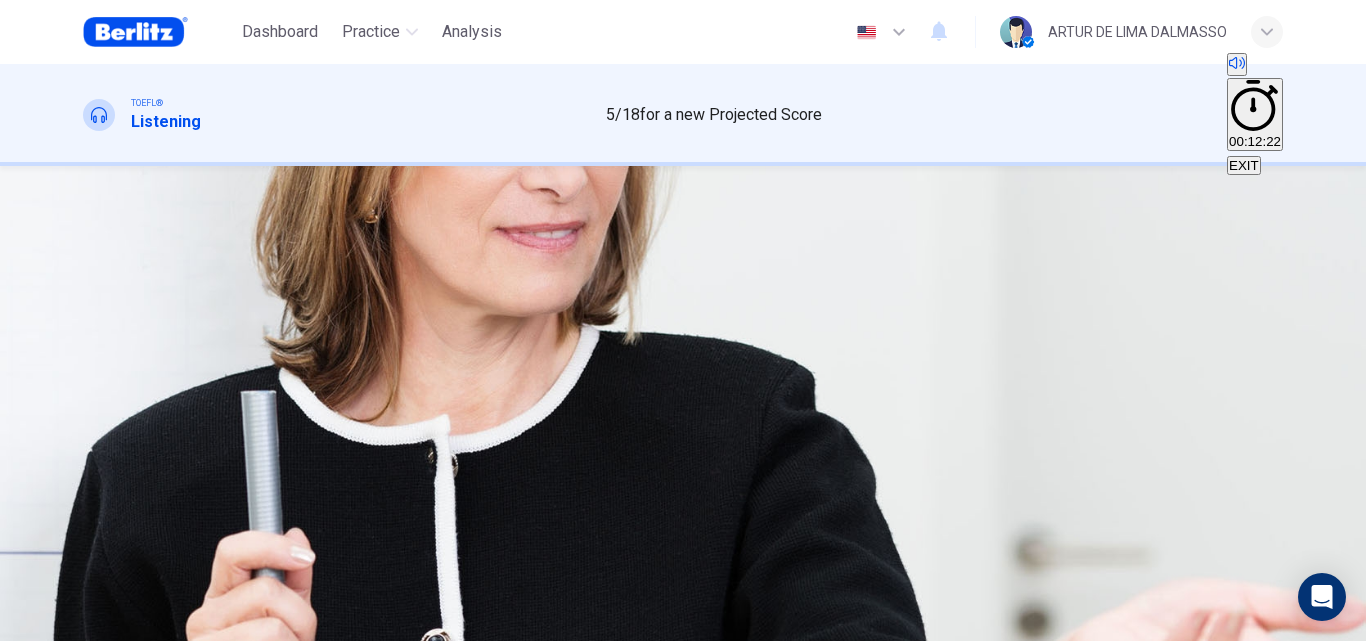 click on "Question 6 What is the talk mainly about? A The reasons for the devastation caused by Katrina B The levee failure following Hurricane Katrina C The hurricanes in the 2005 hurricane season D How the New York City and New Orleans hurricanes were similar" at bounding box center (683, 290) 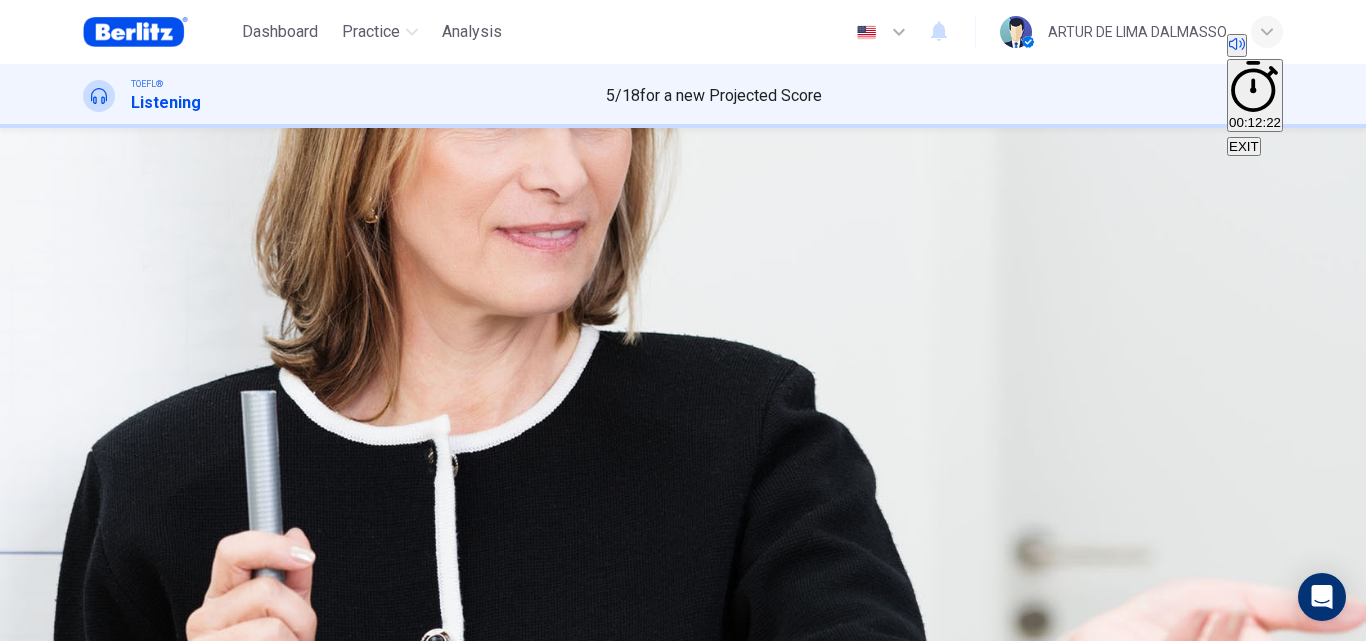 click on "Processing your response..." at bounding box center [683, 1518] 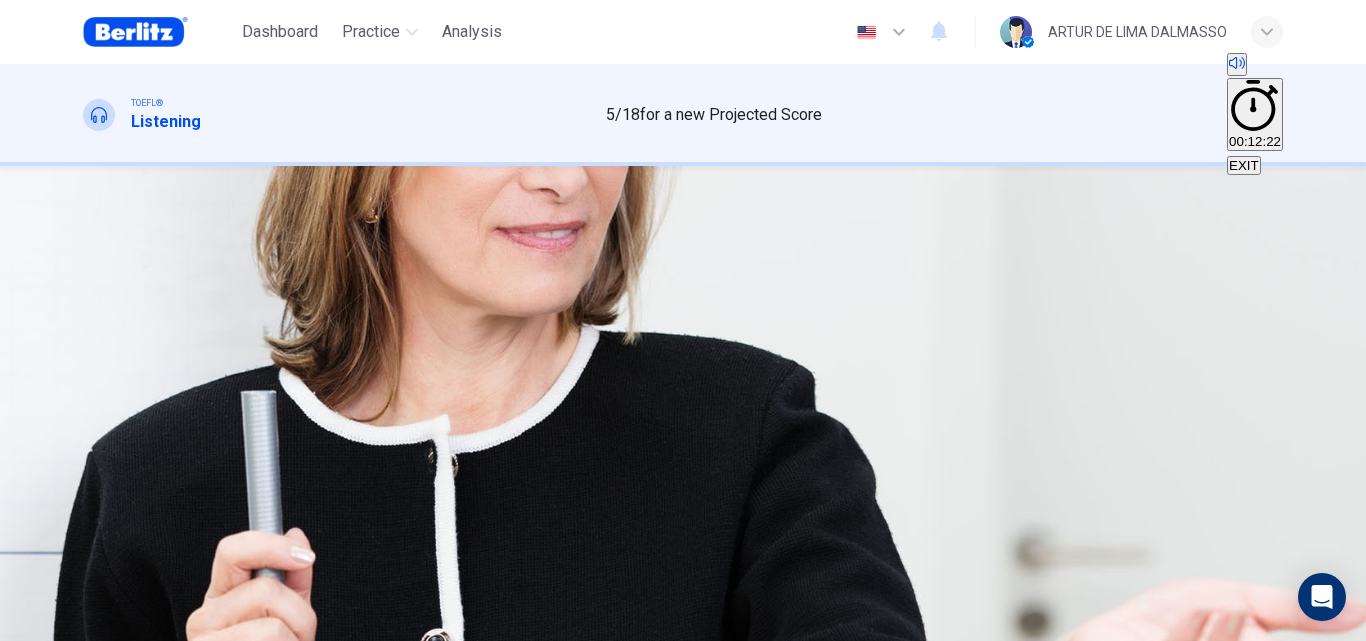 click on "SUBMIT" at bounding box center (61, 603) 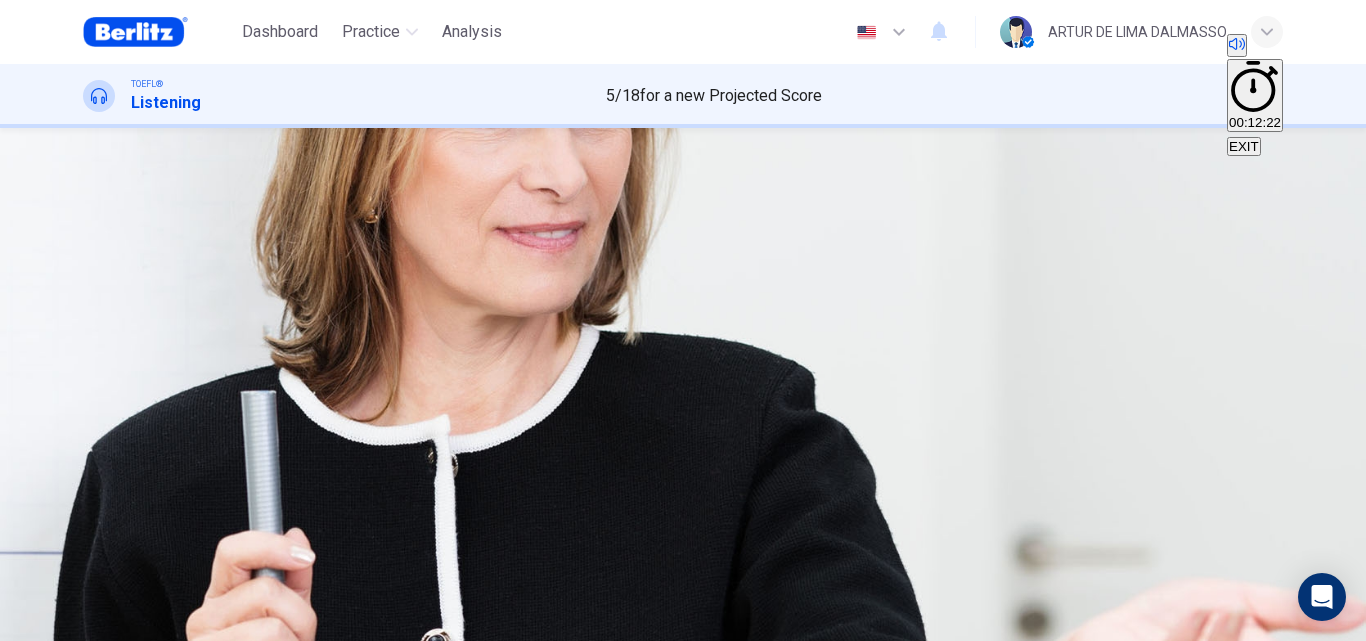 click on "Processing your response..." at bounding box center (683, 1518) 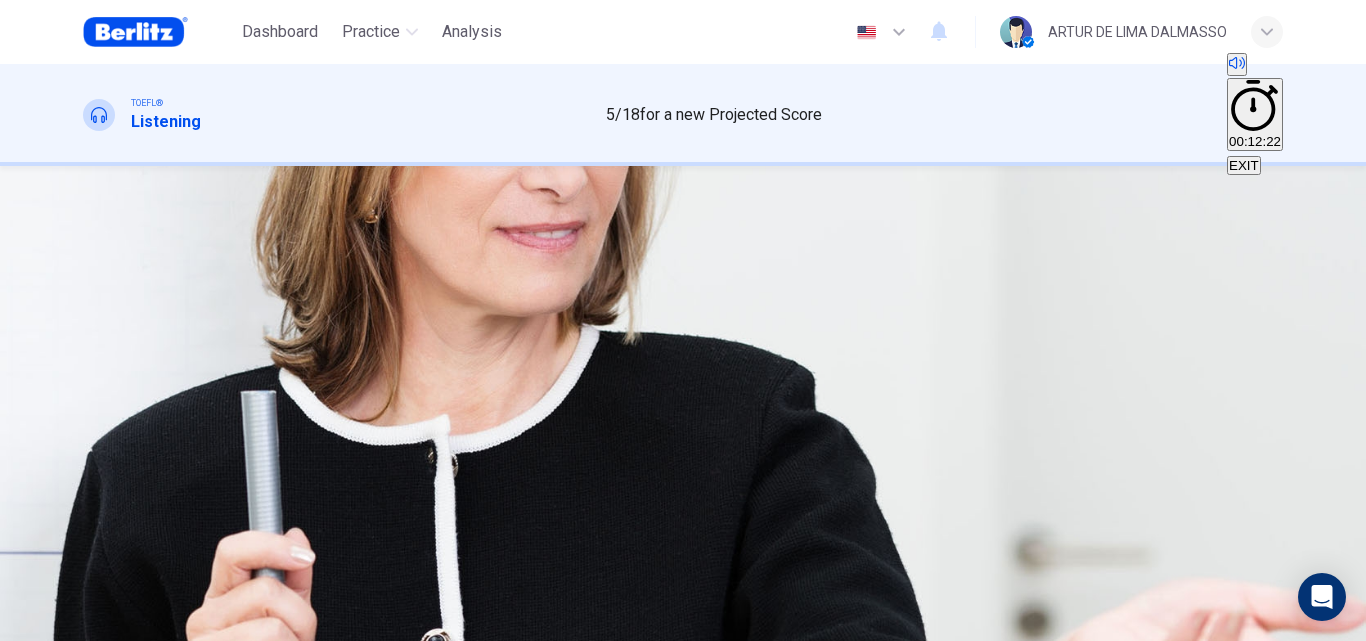 click on "SUBMIT" at bounding box center [61, 603] 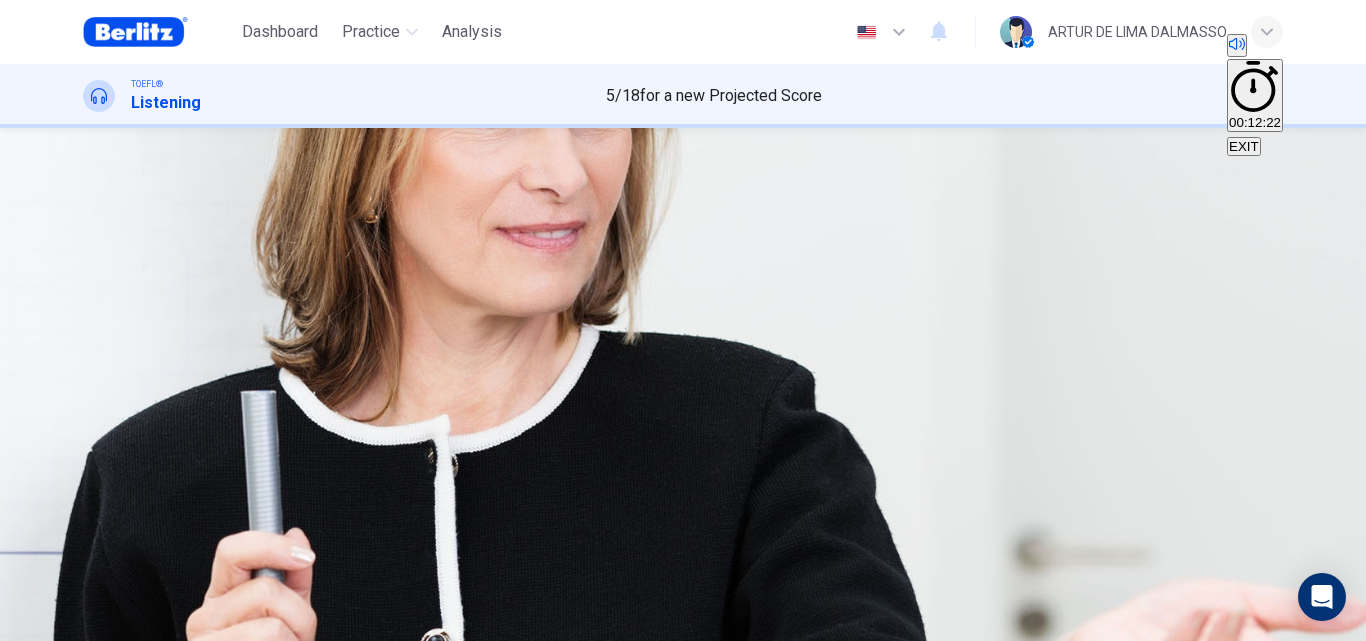 click on "Processing your response..." at bounding box center [683, 1518] 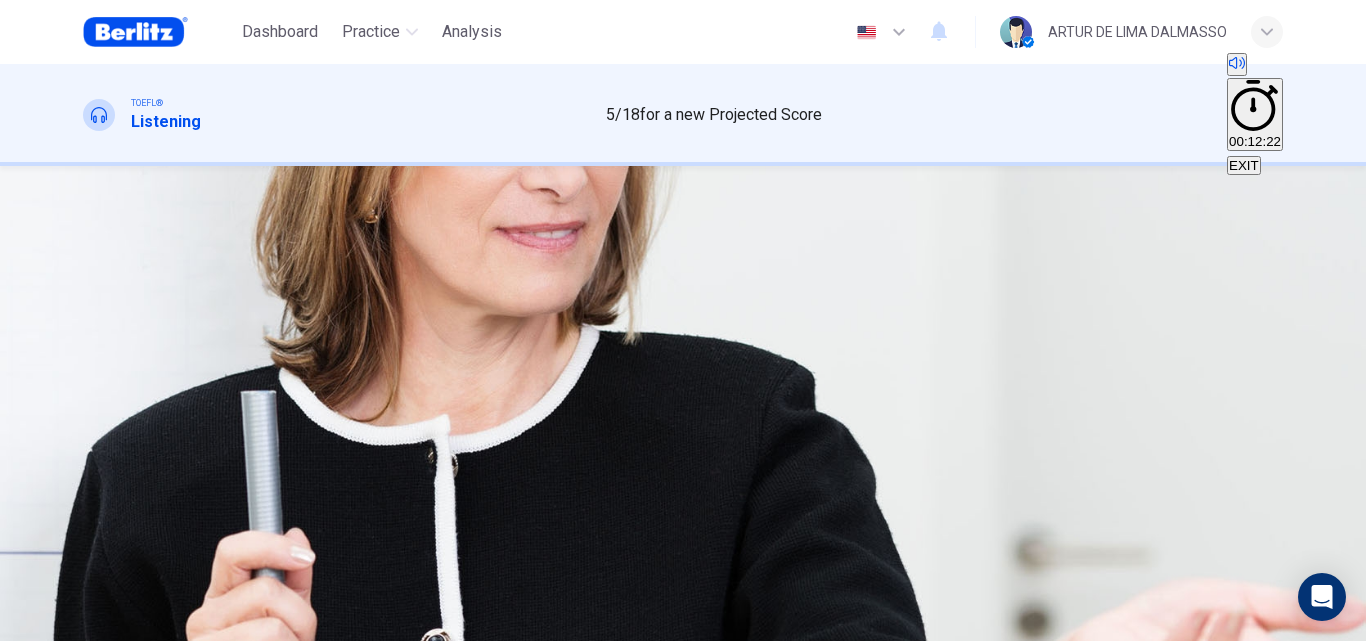 click on "SUBMIT" at bounding box center [61, 603] 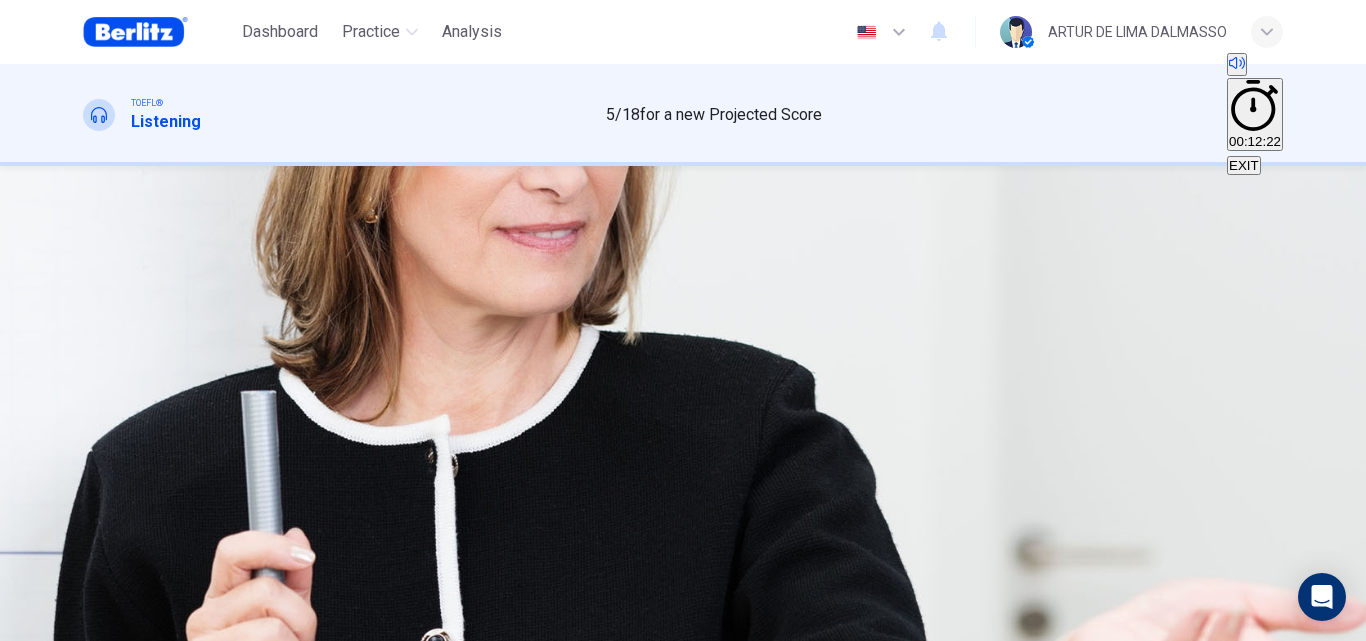 click on "SUBMIT" at bounding box center [61, 603] 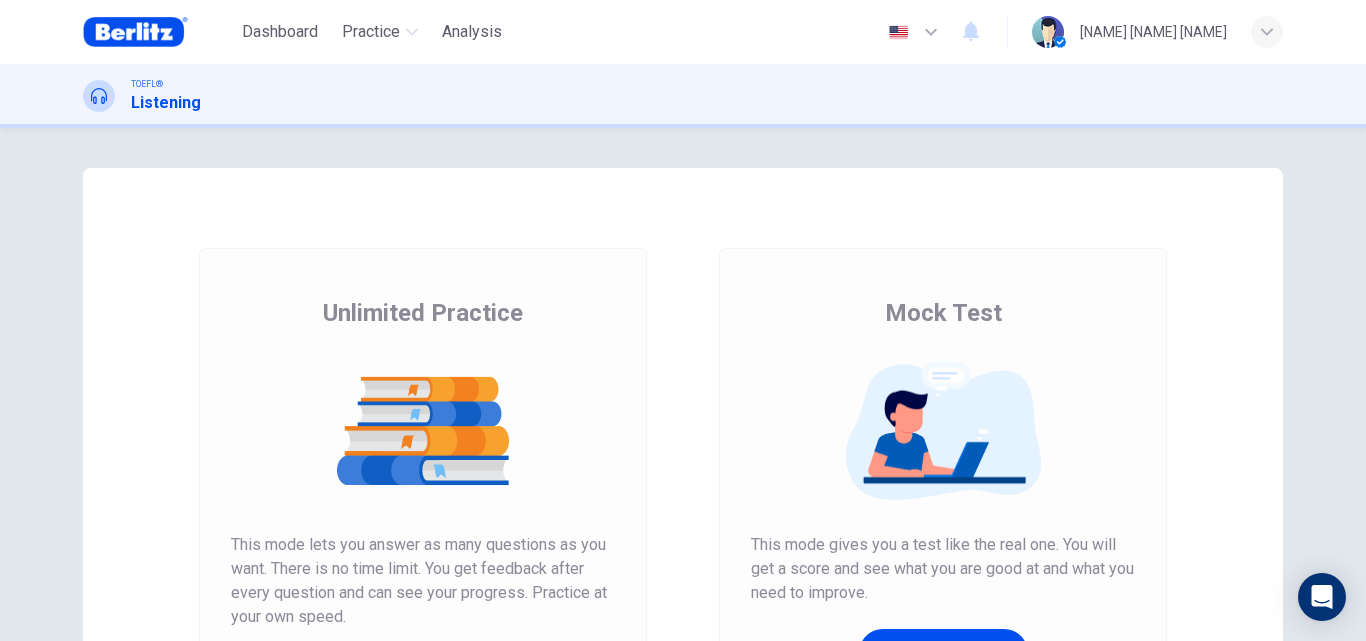 scroll, scrollTop: 0, scrollLeft: 0, axis: both 